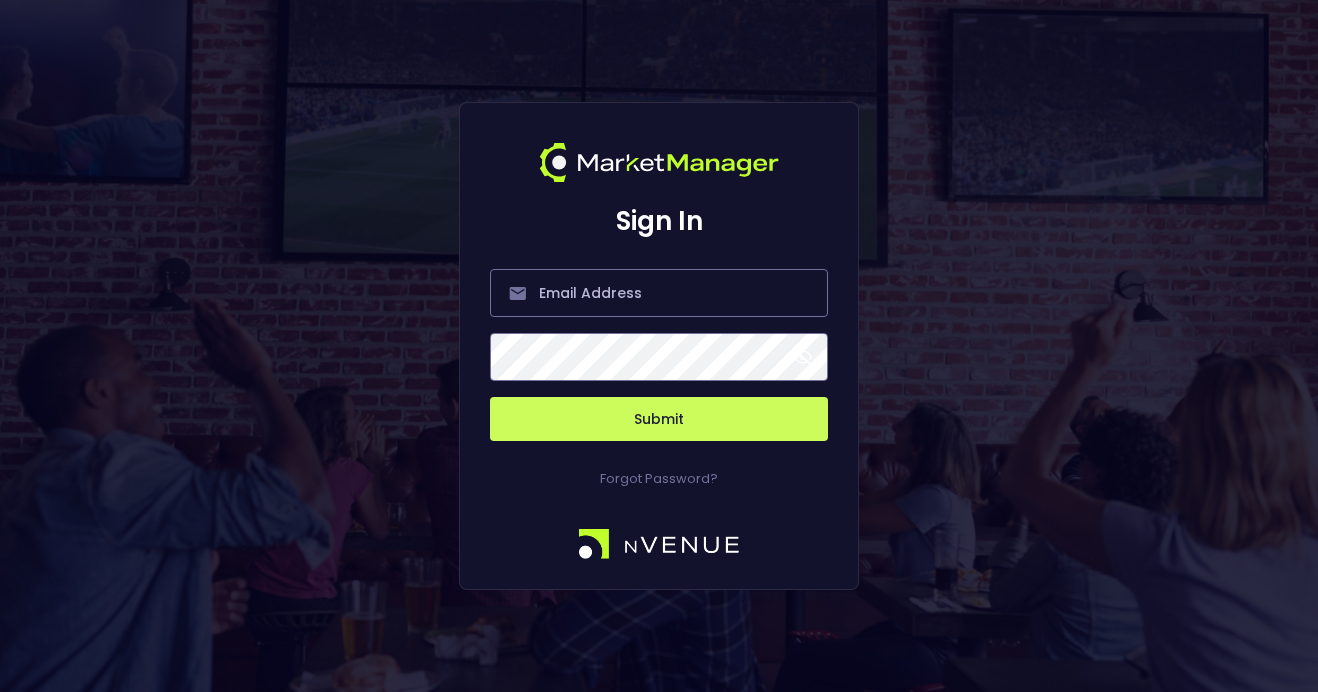scroll, scrollTop: 0, scrollLeft: 0, axis: both 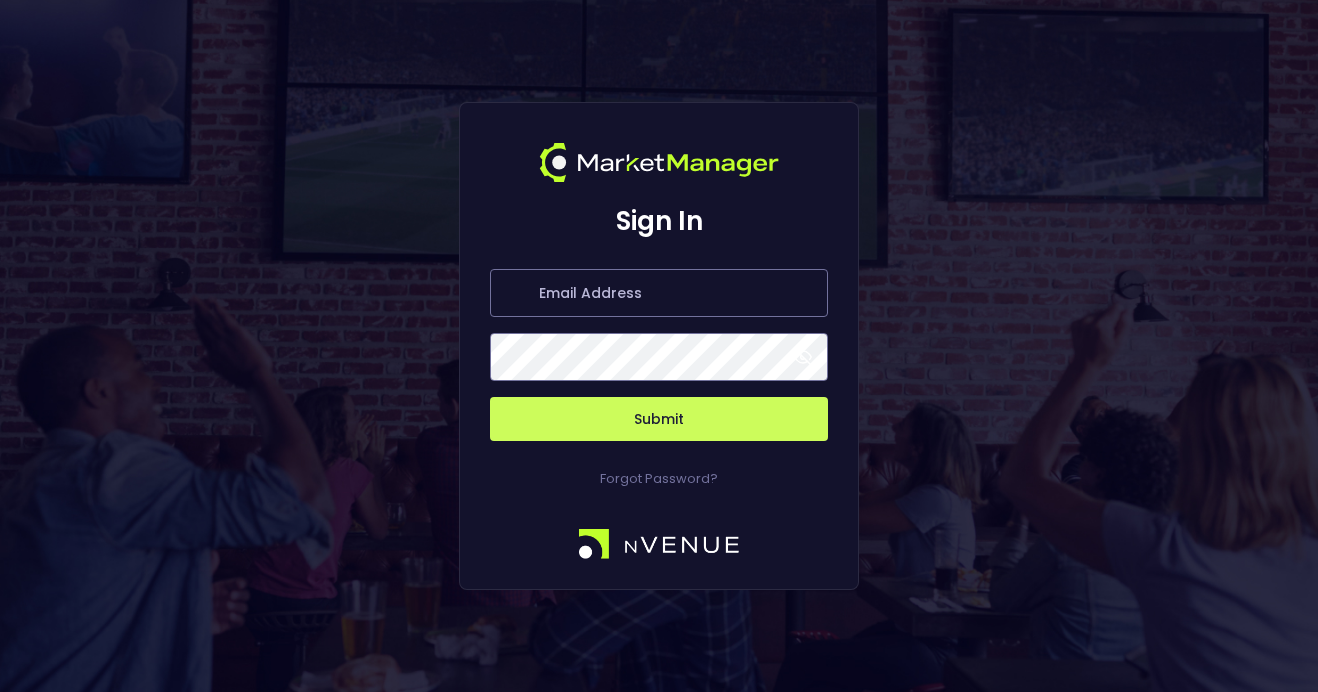 type on "[PERSON_NAME][EMAIL_ADDRESS][DOMAIN_NAME]" 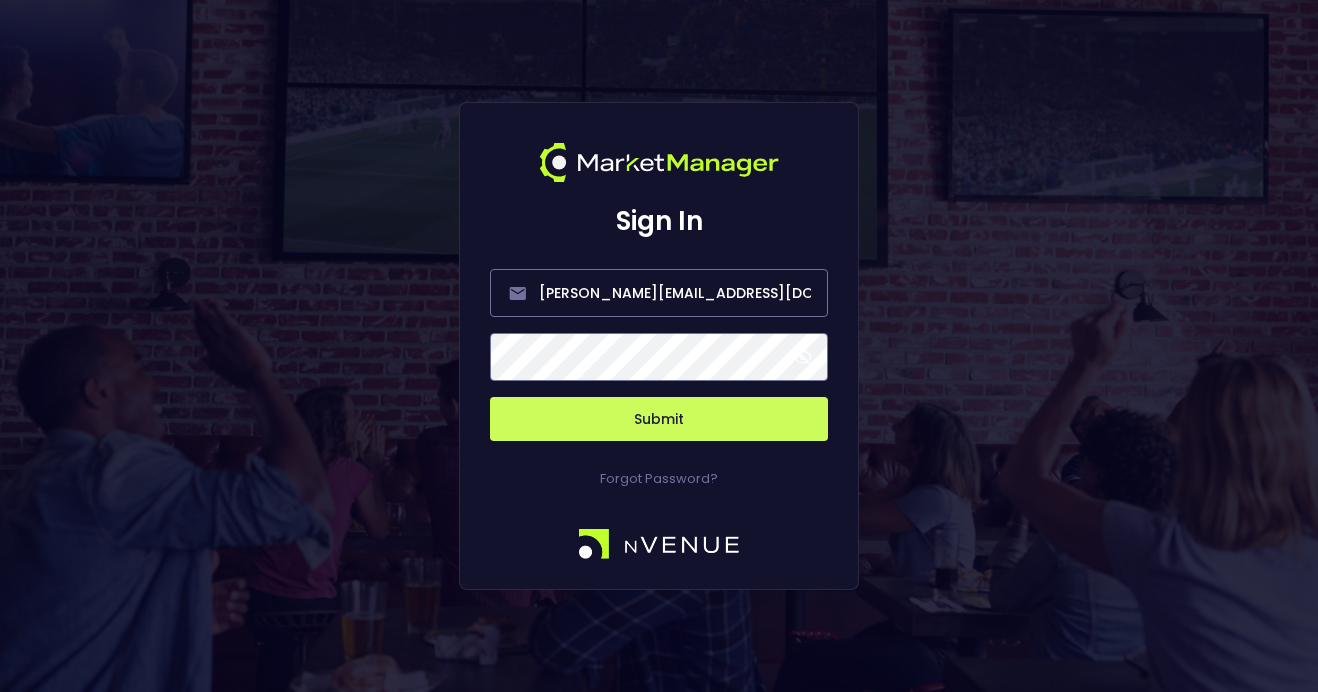 click on "Submit" at bounding box center (659, 419) 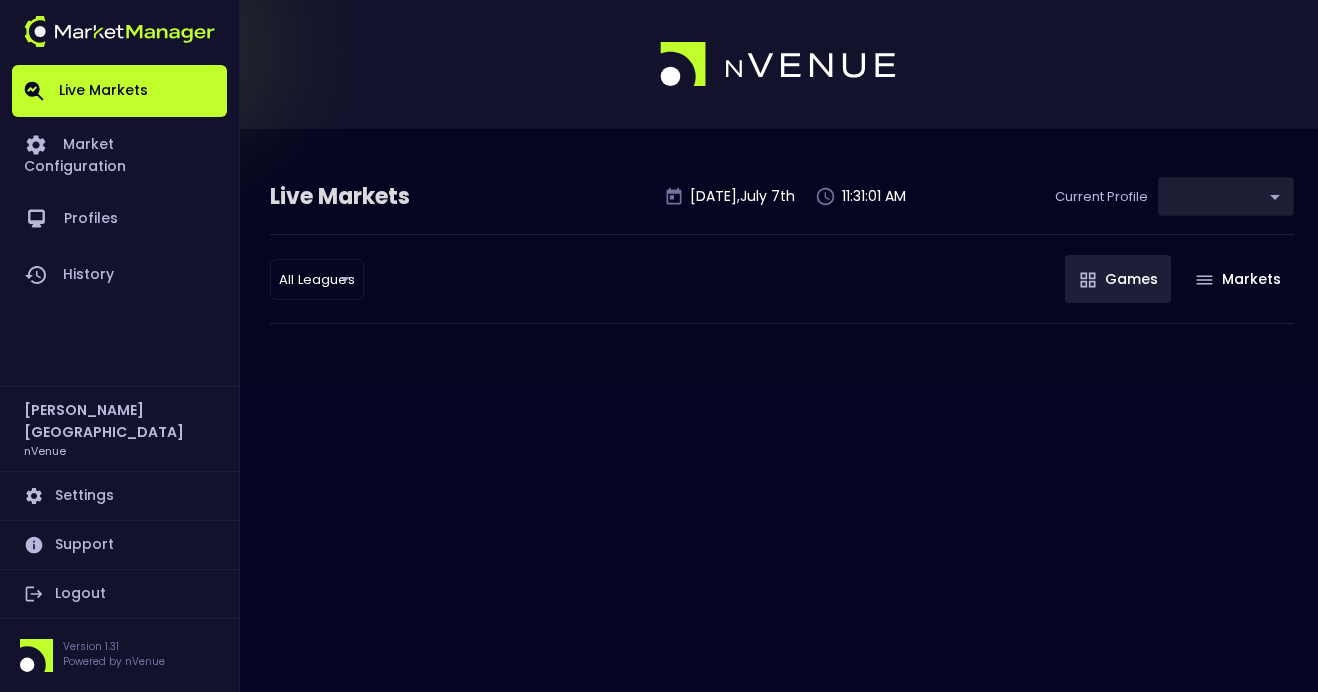 type on "d66ee90f-df8e-430e-a05c-aaf70ad95ad9" 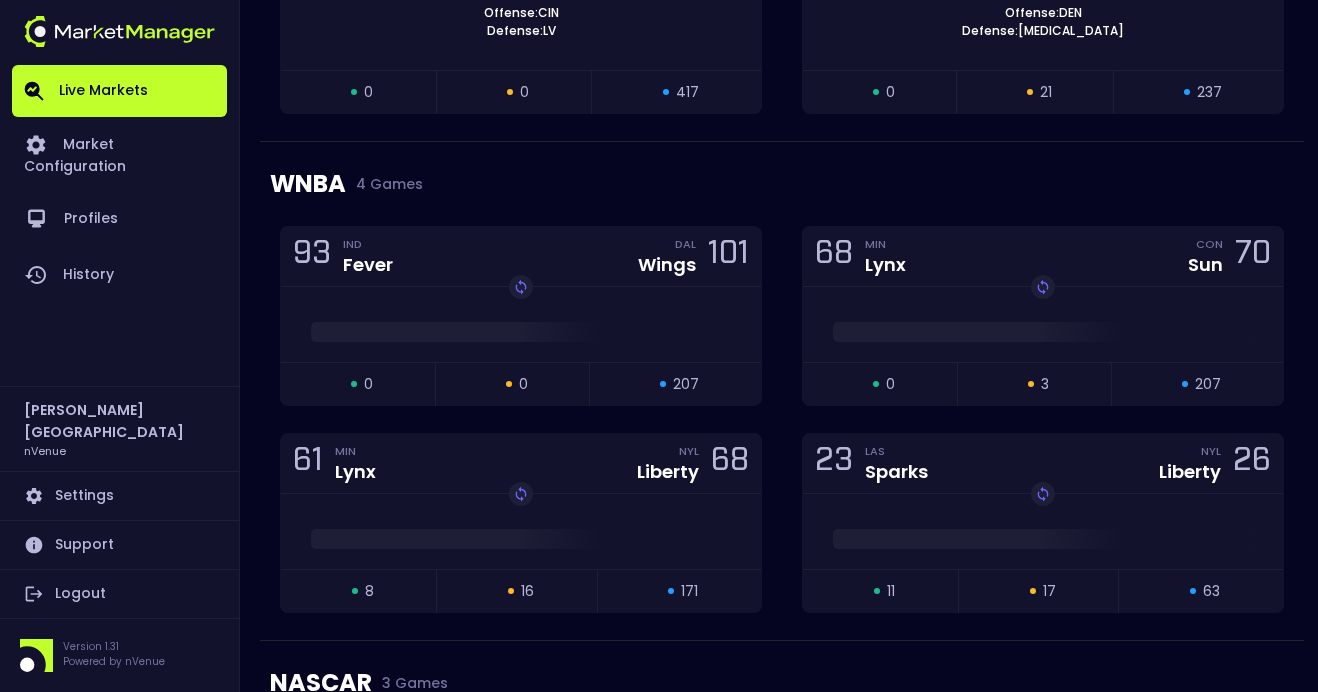 scroll, scrollTop: 816, scrollLeft: 0, axis: vertical 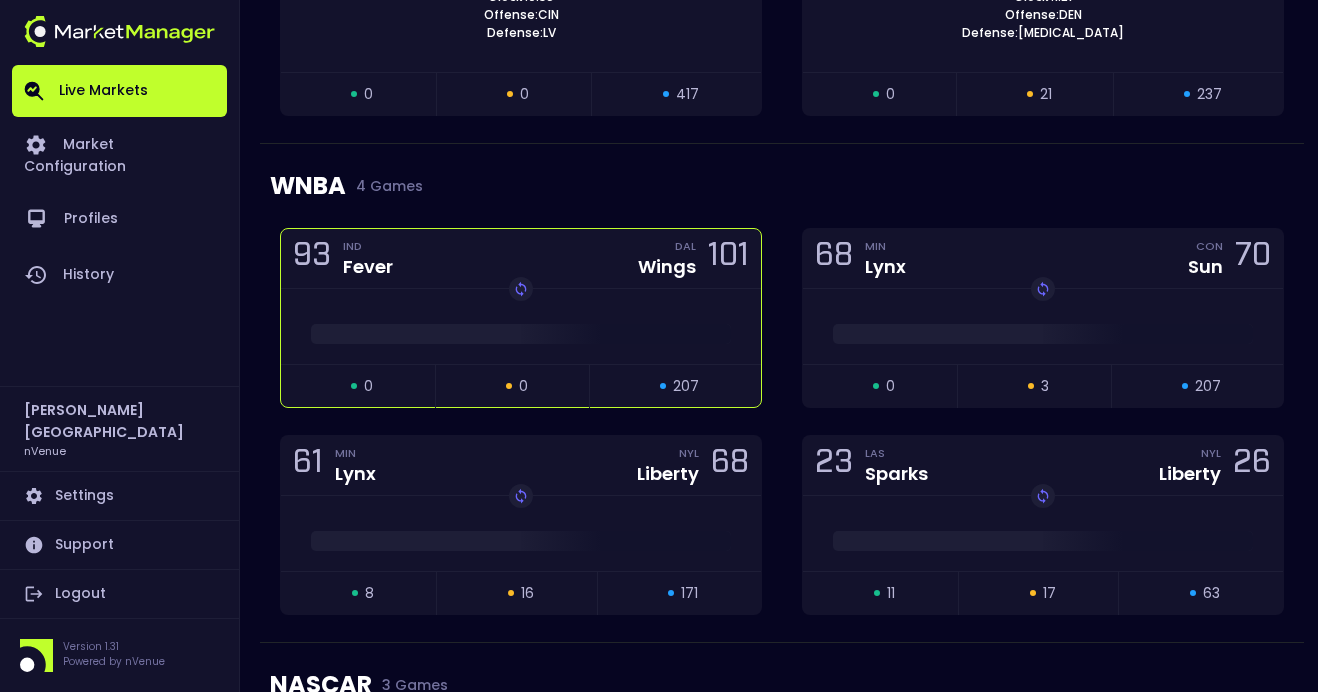 click on "Replay Game" at bounding box center [521, 326] 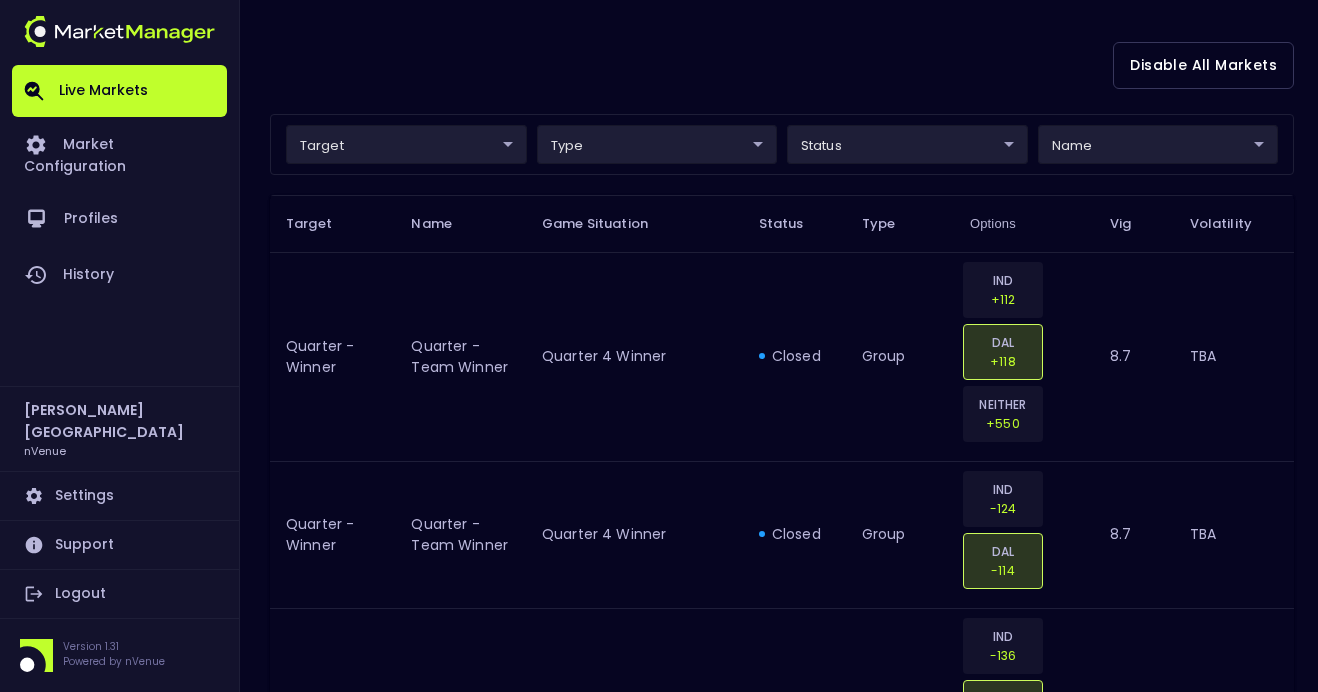 scroll, scrollTop: 455, scrollLeft: 0, axis: vertical 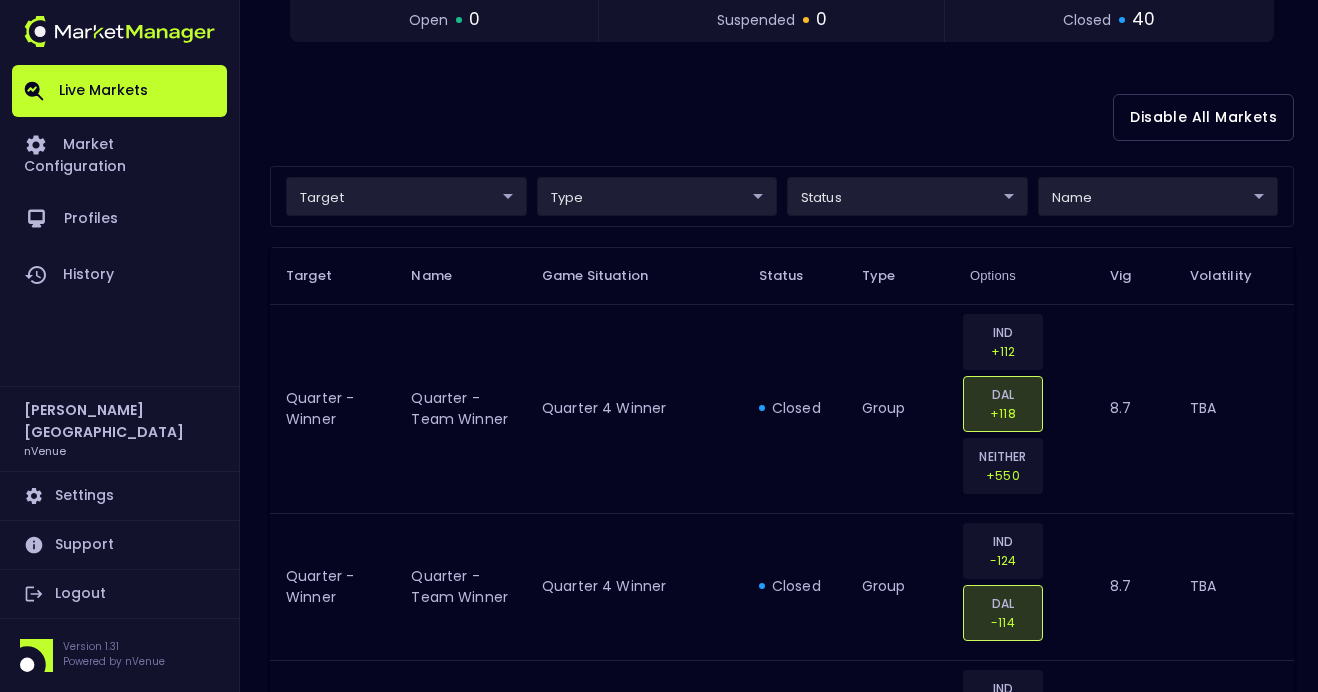 click on "Live Markets Market Configuration Profiles History Derek   Paris nVenue Settings Support Logout   Version 1.31  Powered by nVenue < All Games Monday ,  July   7 th 11:33:09 AM Current Profile testing d66ee90f-df8e-430e-a05c-aaf70ad95ad9 Select Target Market Status Type Vig Volatility Options Close 93 IND Fever DAL Wings 101 Replay Game Final Event Ended open 0 suspended 0 closed 40 Disable All Markets target ​ ​ type ​ ​ status ​ ​ name ​ ​ Target Name Game Situation Status Type Options Vig Volatility Quarter - Winner Quarter - Team Winner Quarter 4 Winner  closed group IND +112 DAL +118 NEITHER +550 8.7 TBA Quarter - Winner Quarter - Team Winner Quarter 4 Winner  closed group IND -124 DAL -114 8.7 TBA Quarter - Winner Quarter - Team Winner Quarter 4 Winner  closed group IND -136 DAL +160 NEITHER +700 8.5 TBA Quarter - Winner Quarter - Team Winner Quarter 4 Winner  closed group IND -185 DAL +128 8.5 TBA 5 Minute Winner 5 minute winner - team closed group IND -700 DAL +800 NEITHER +800 9.5 TBA" at bounding box center (659, 1945) 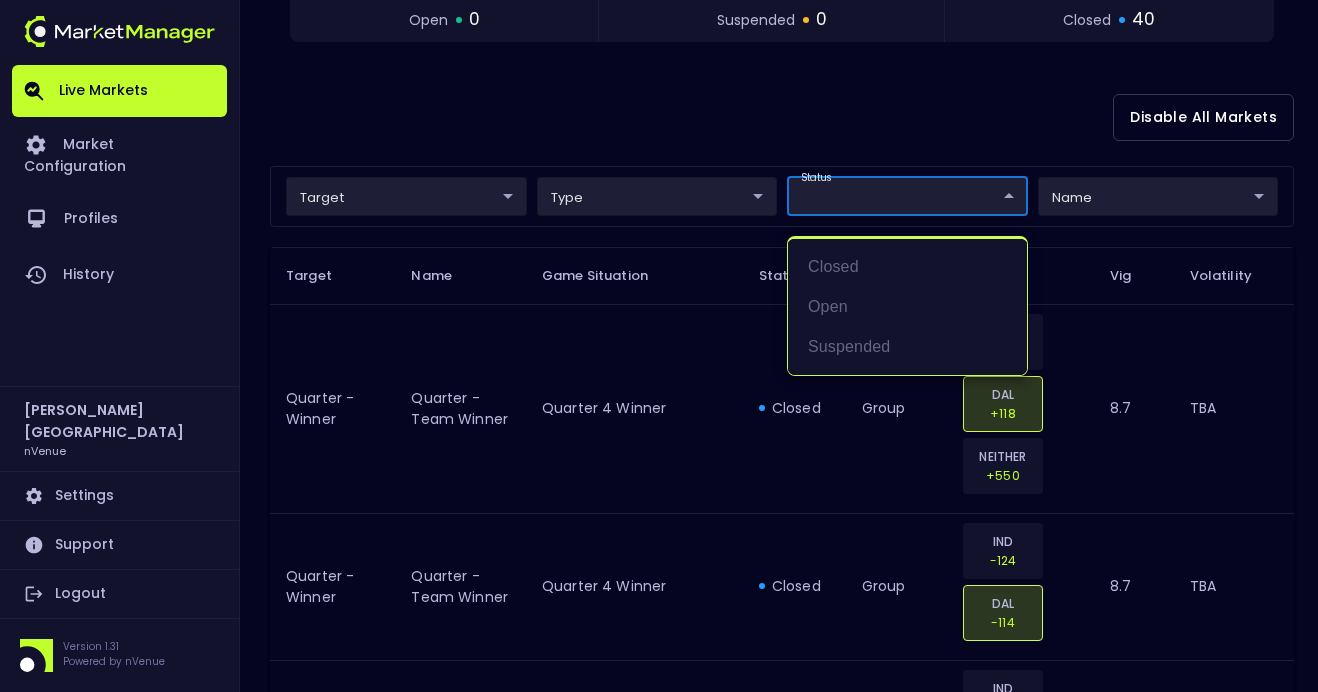 click on "open" at bounding box center (907, 307) 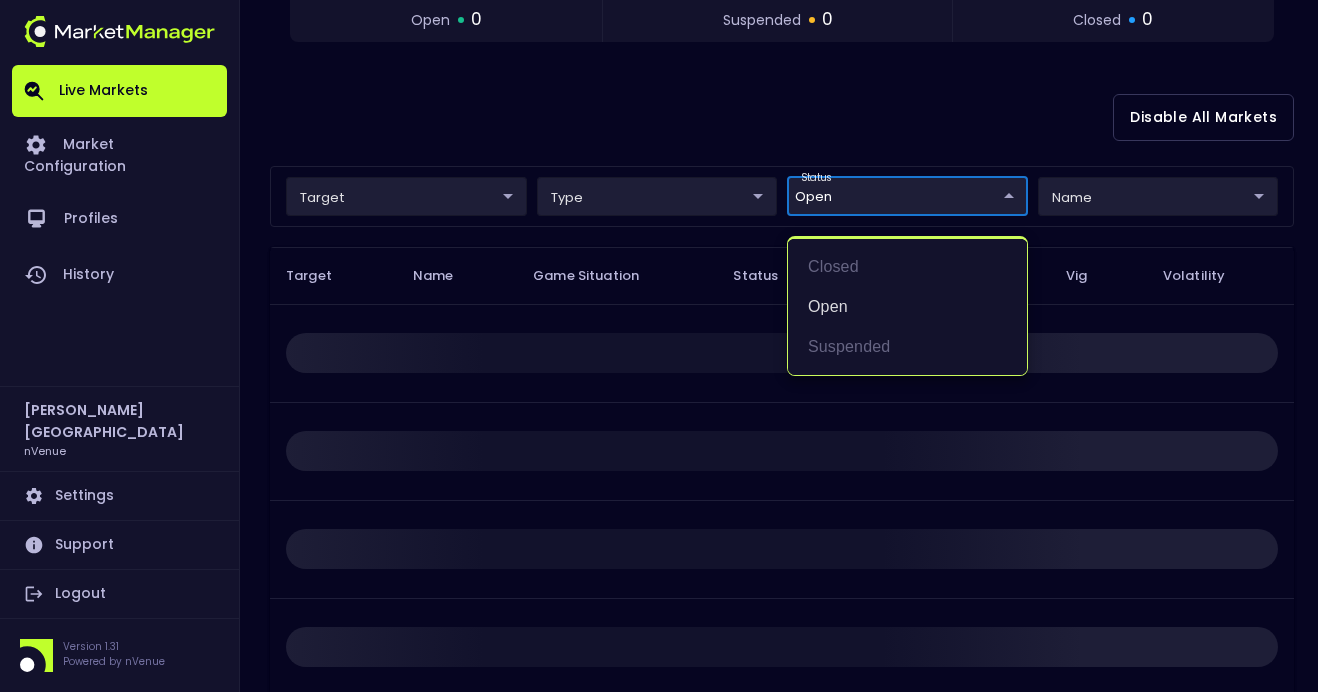 click at bounding box center [659, 346] 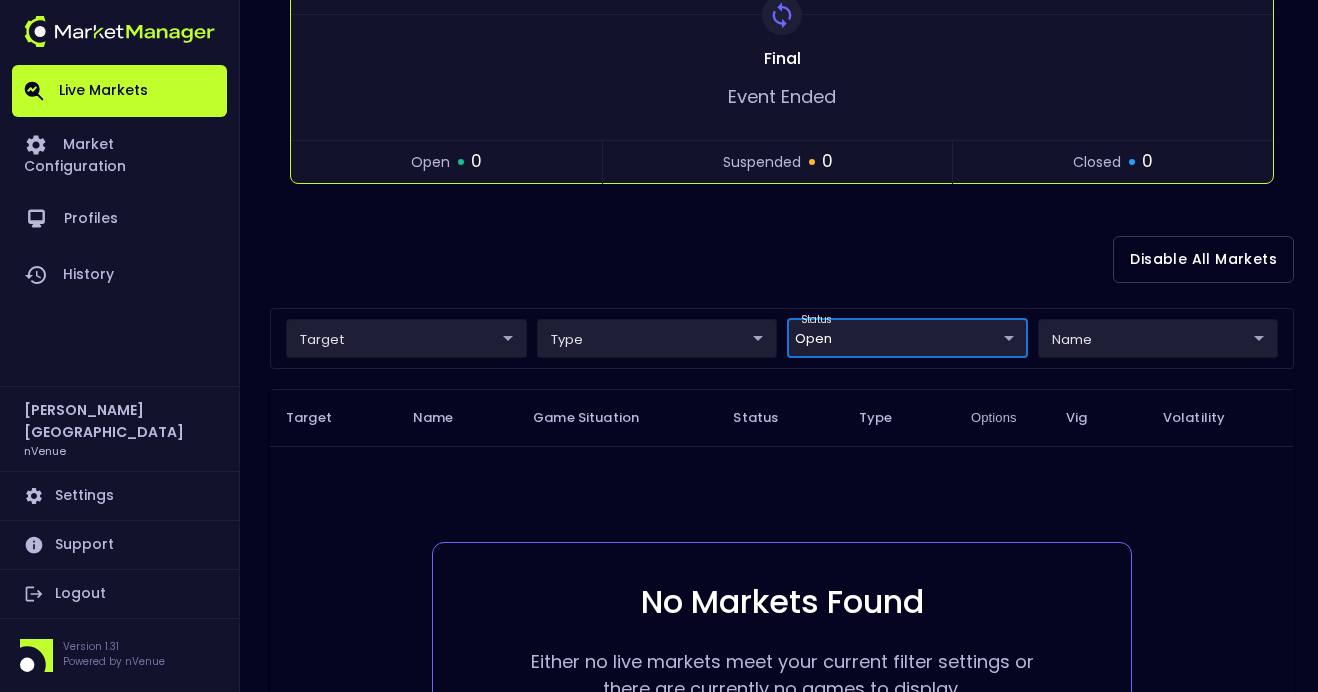 scroll, scrollTop: 154, scrollLeft: 0, axis: vertical 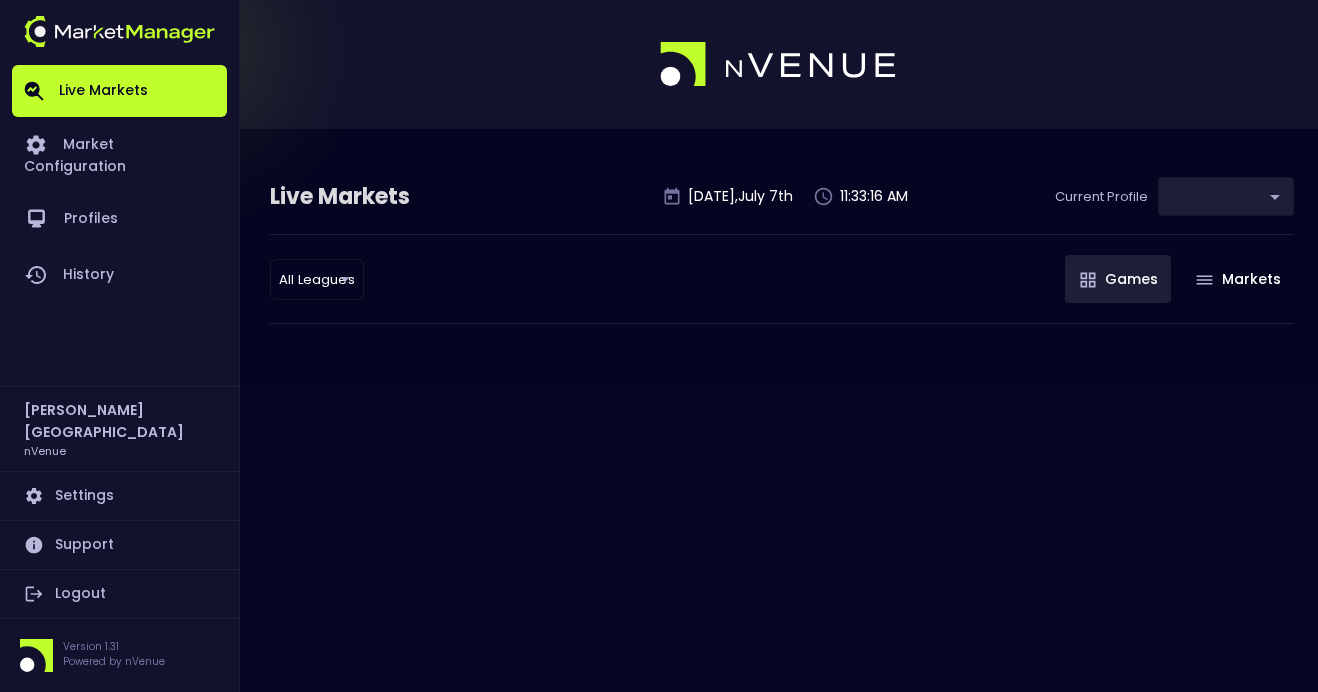 type on "d66ee90f-df8e-430e-a05c-aaf70ad95ad9" 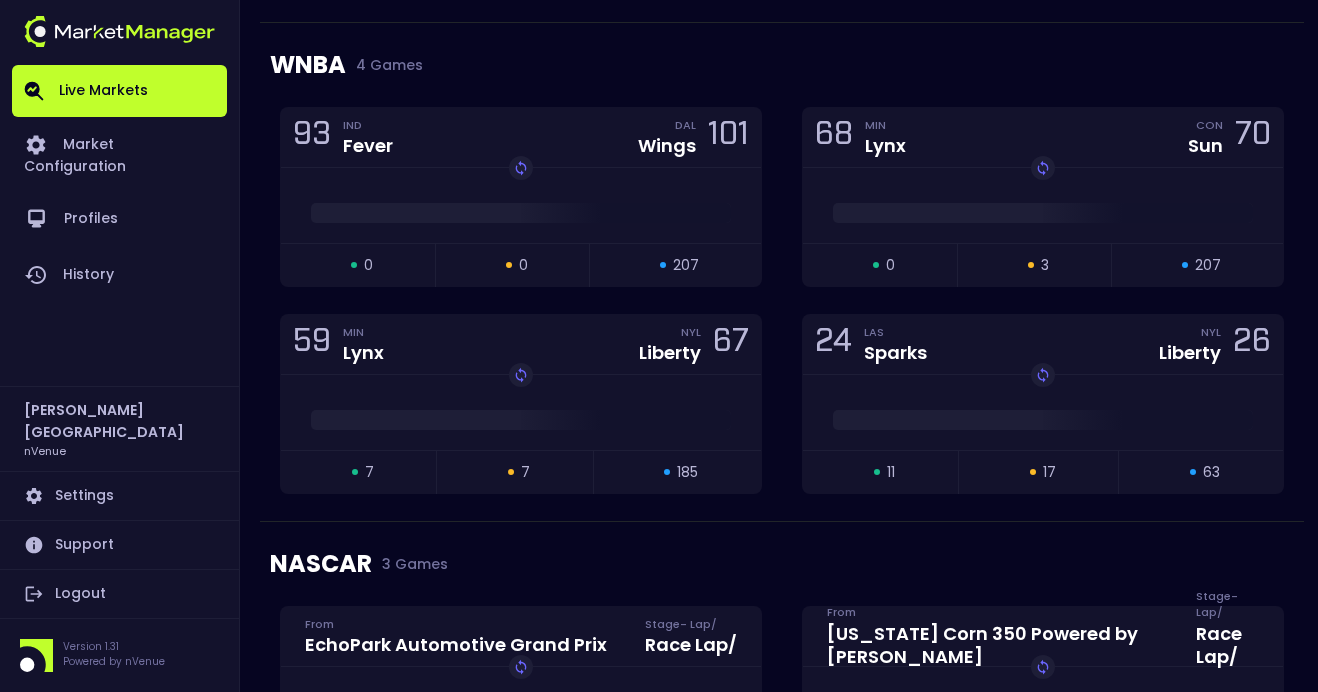 scroll, scrollTop: 813, scrollLeft: 0, axis: vertical 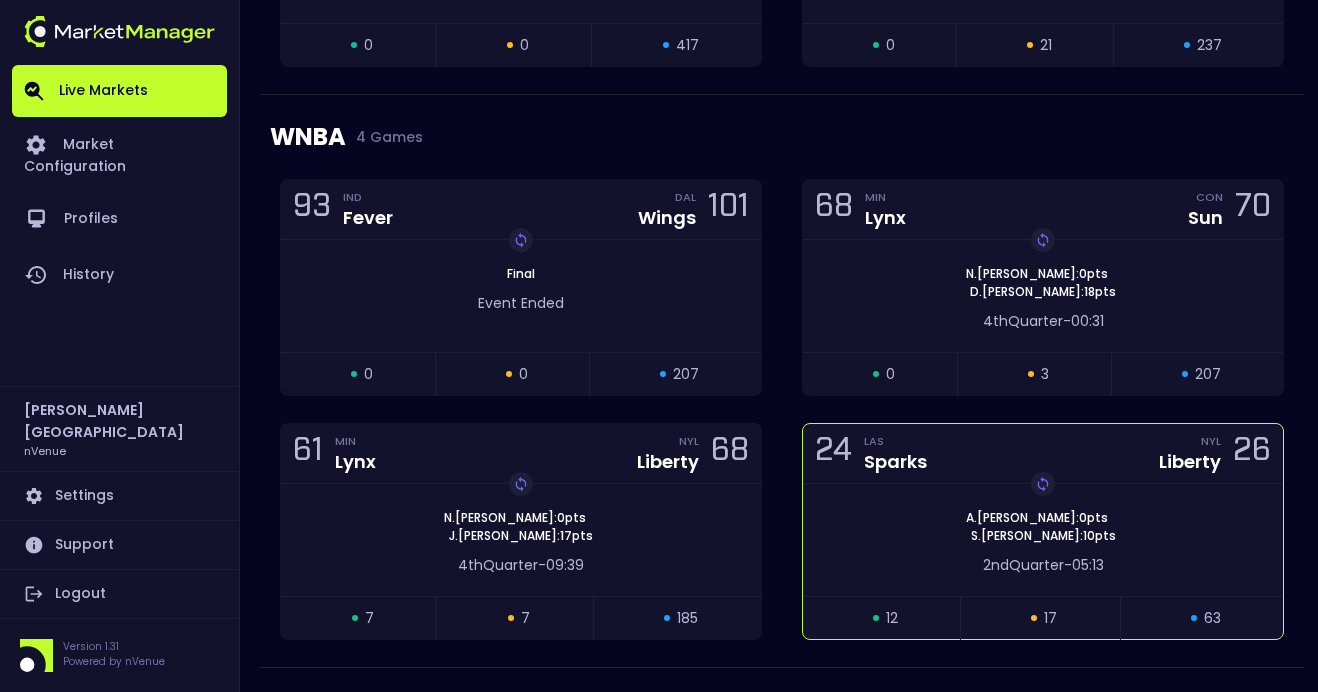 click on "Replay Game A .  McDonald :  0  pts S .  Ionescu :  10  pts" at bounding box center [1043, 527] 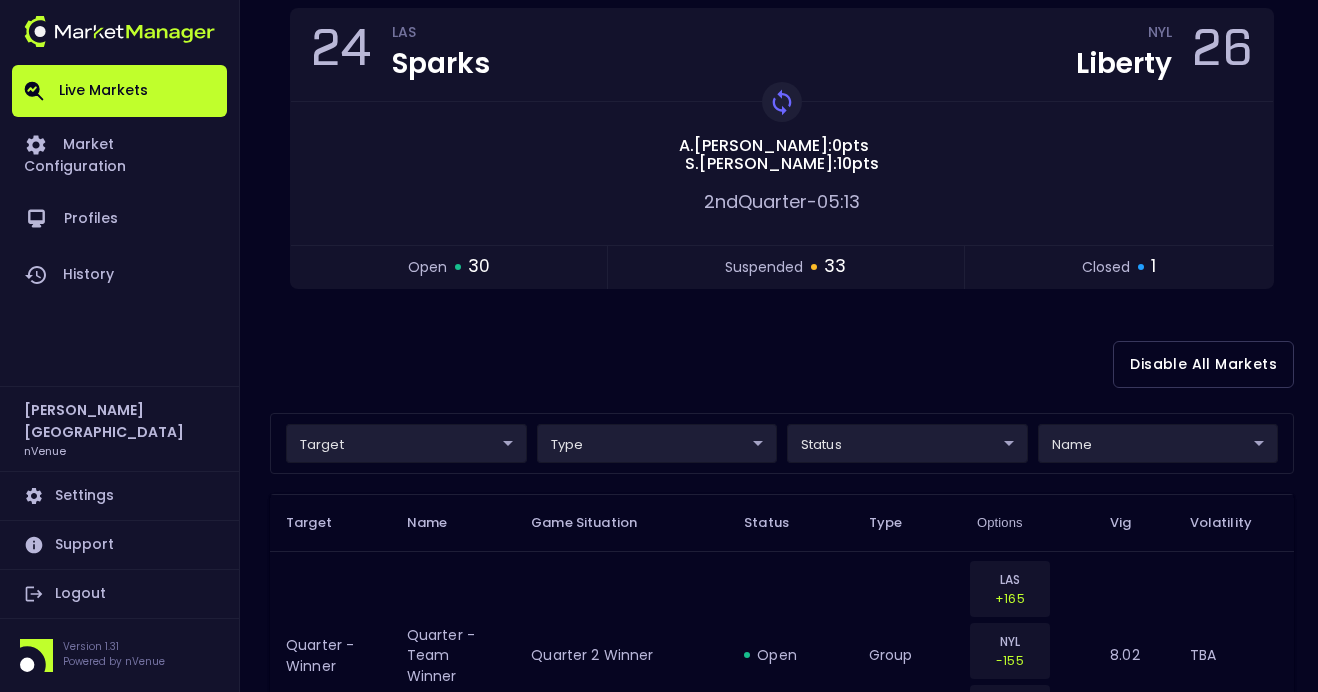 scroll, scrollTop: 254, scrollLeft: 0, axis: vertical 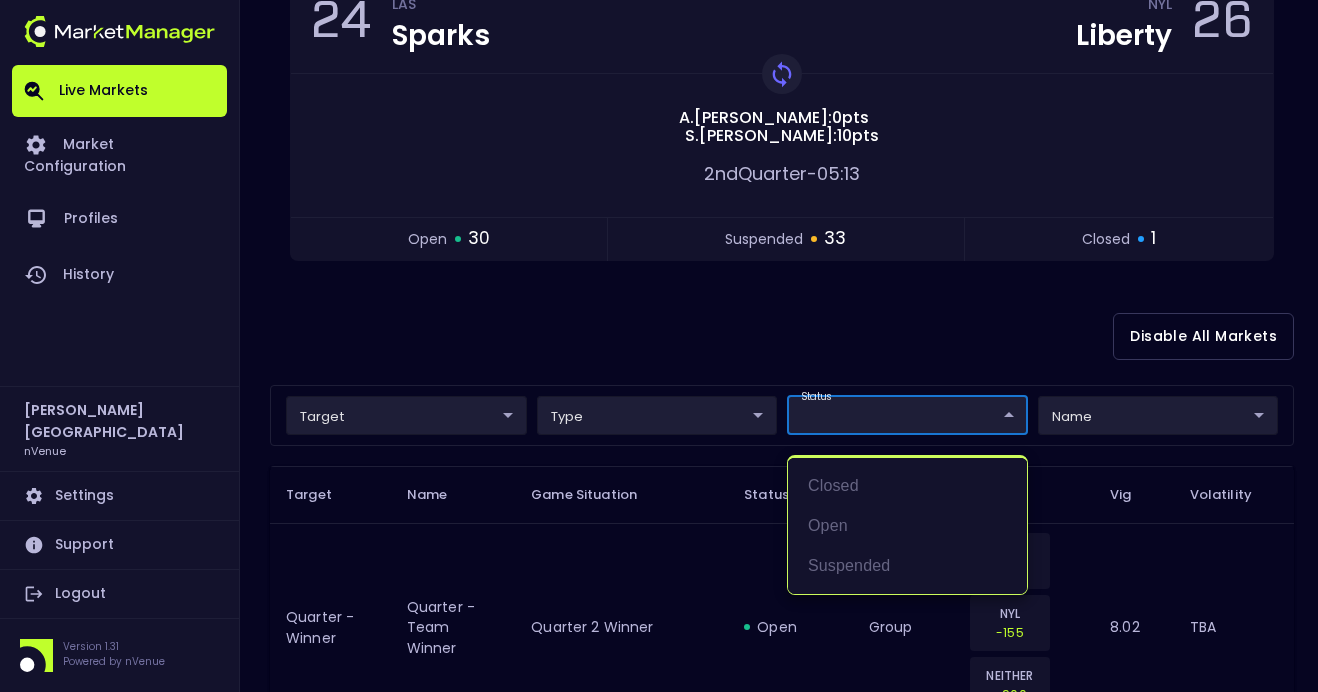 click on "Live Markets Market Configuration Profiles History Derek   Paris nVenue Settings Support Logout   Version 1.31  Powered by nVenue < All Games Monday ,  July   7 th 11:33:25 AM Current Profile testing d66ee90f-df8e-430e-a05c-aaf70ad95ad9 Select Target Market Status Type Vig Volatility Options Close 24 LAS Sparks NYL Liberty 26 Replay Game A .  McDonald :  0  pts S .  Ionescu :  10  pts 2nd  Quarter  -  05:13 open 30 suspended 33 closed 1 Disable All Markets target ​ ​ type ​ ​ status ​ ​ name ​ ​ Target Name Game Situation Status Type Options Vig Volatility Quarter - Winner Quarter - Team Winner Quarter 2 Winner  open group LAS +165 NYL -155 NEITHER +900 8.02 TBA Quarter - Winner Quarter - Team Winner Quarter 2 Winner  open group LAS +138 NYL -195 8.02 TBA Quarter - Winner Quarter - Team Winner Quarter 2 Winner  suspended group LAS +134 NYL -124 NEITHER +900 8.02 TBA Quarter - Winner Quarter - Team Winner Quarter 2 Winner  suspended group LAS +110 NYL -155 8.02 TBA 5 Minute Winner suspended LAS" at bounding box center [659, 2090] 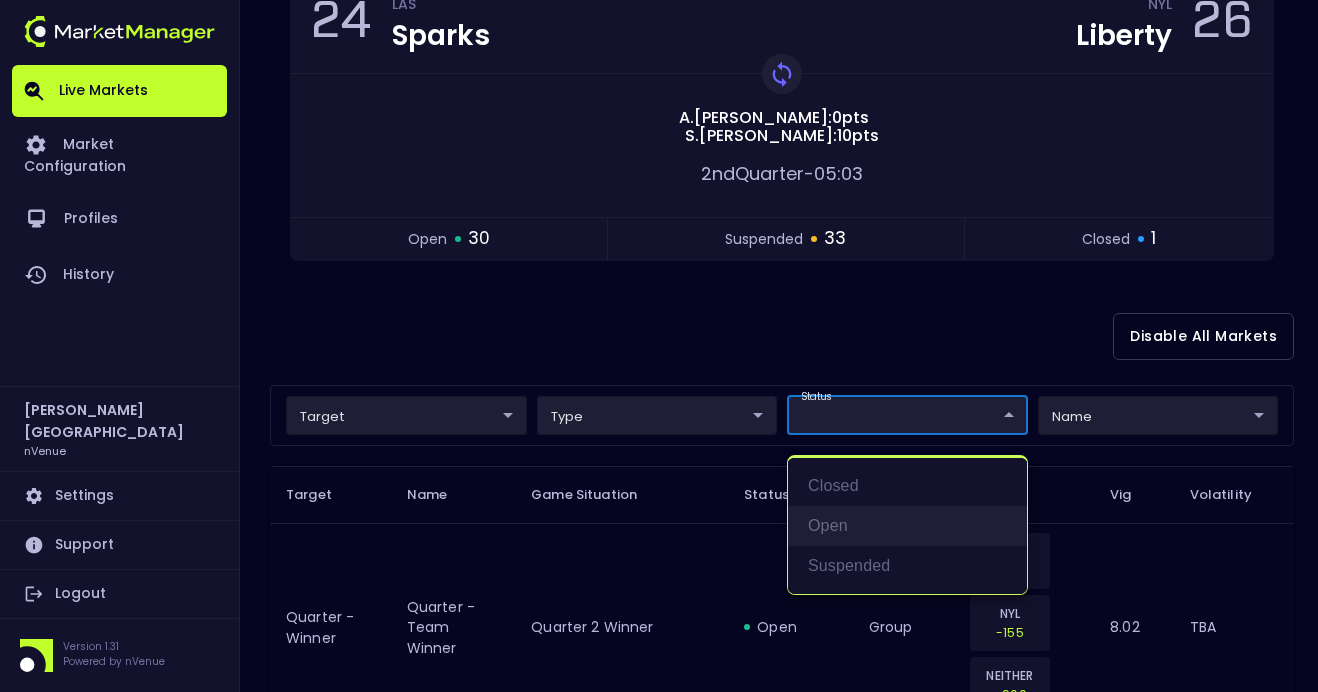 click on "open" at bounding box center [907, 526] 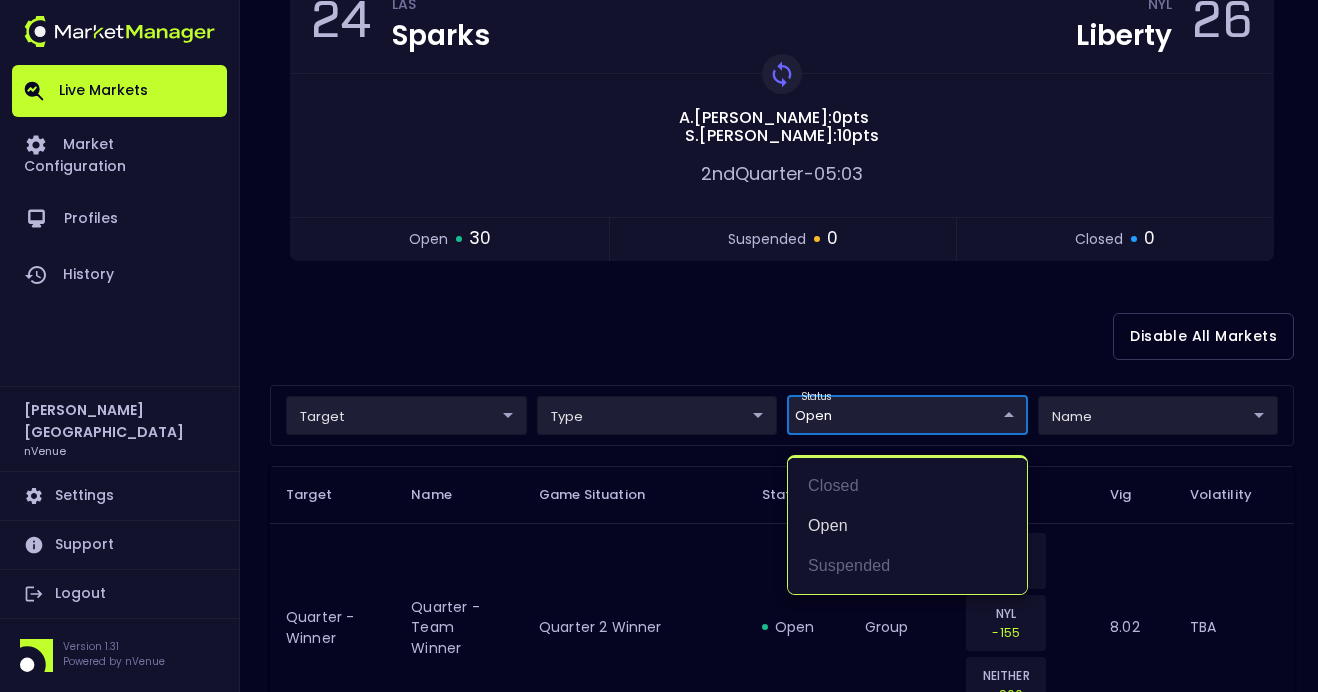 click at bounding box center [659, 346] 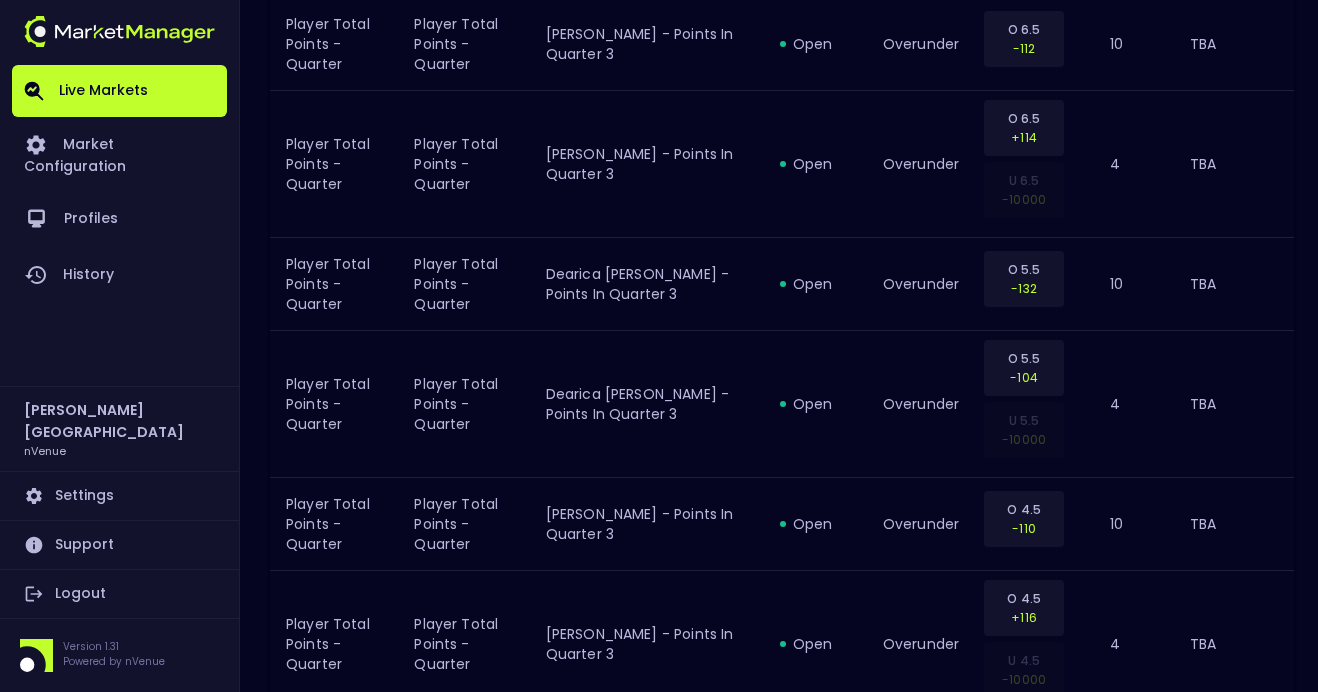 scroll, scrollTop: 1026, scrollLeft: 0, axis: vertical 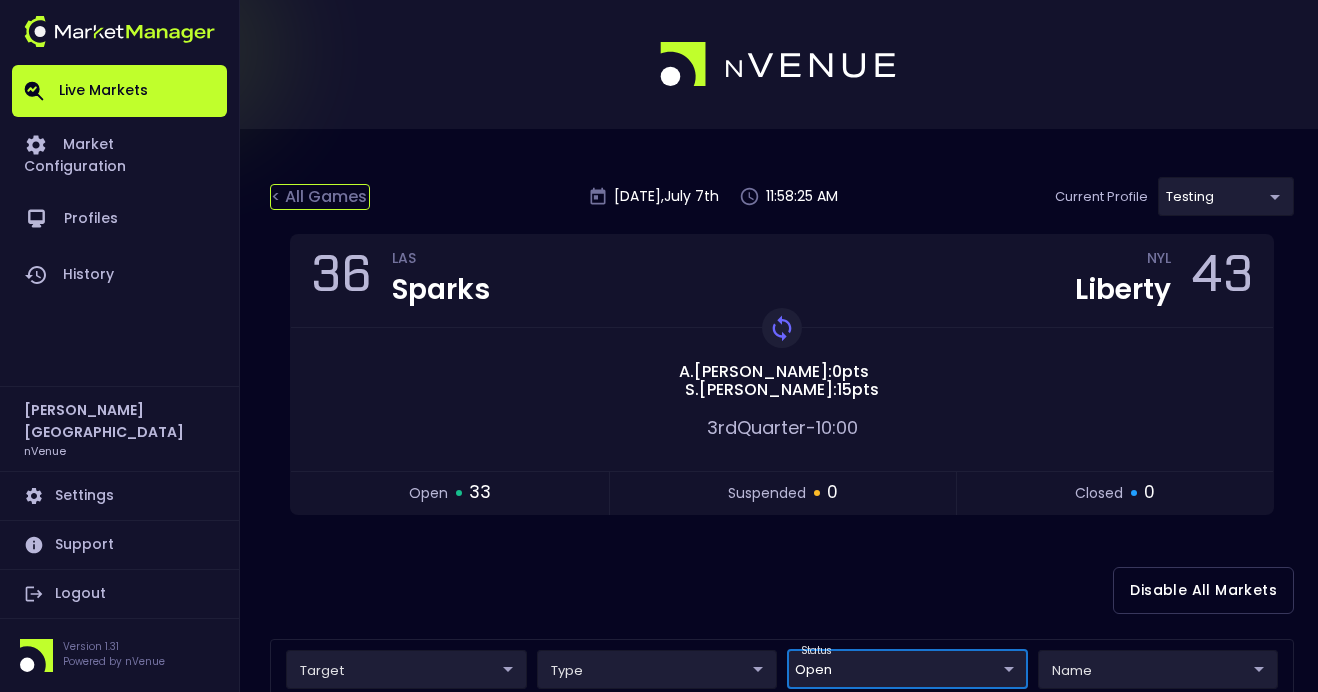 click on "< All Games" at bounding box center (320, 197) 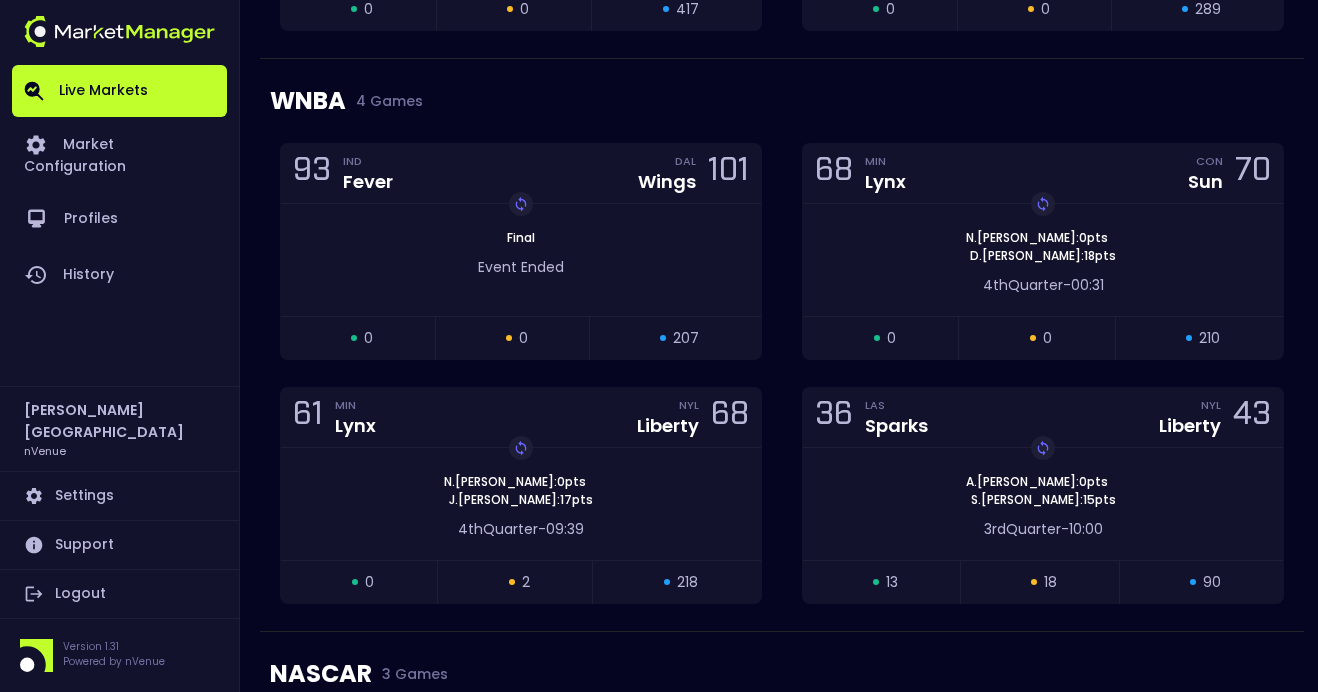 scroll, scrollTop: 902, scrollLeft: 0, axis: vertical 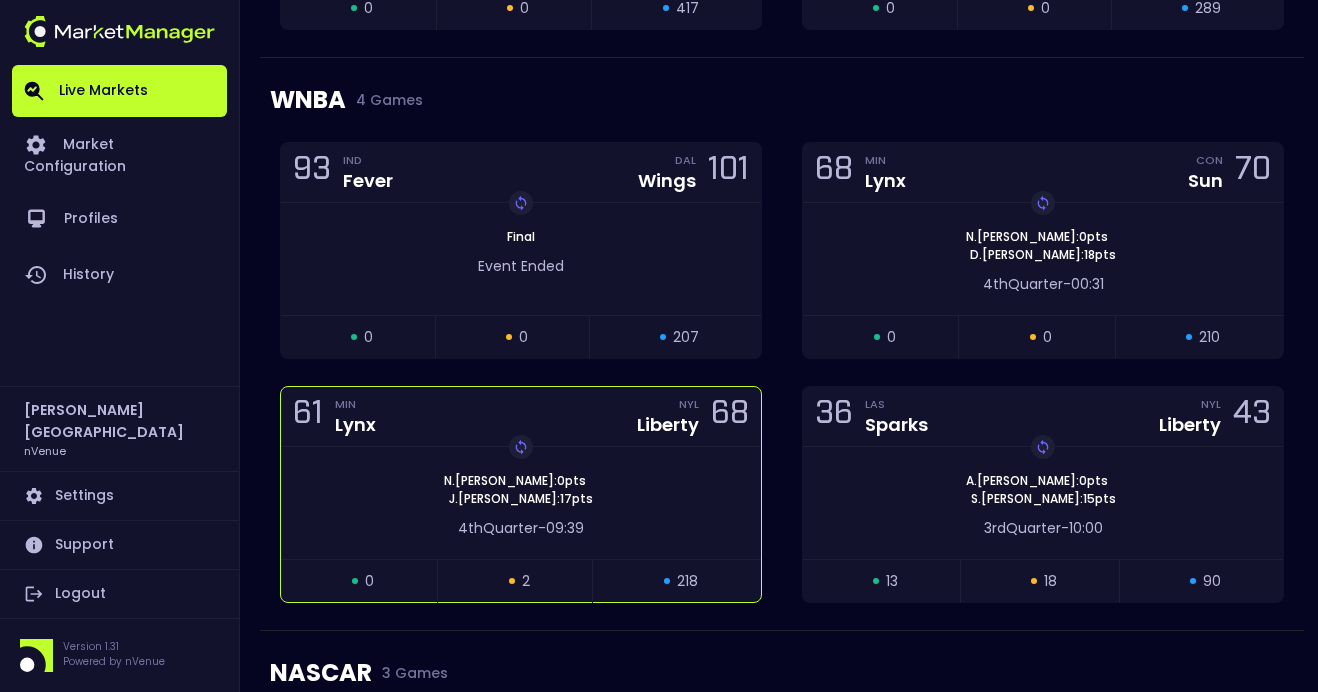 click on "Replay Game N .  Collier :  0  pts J .  Jones :  17  pts" at bounding box center [521, 490] 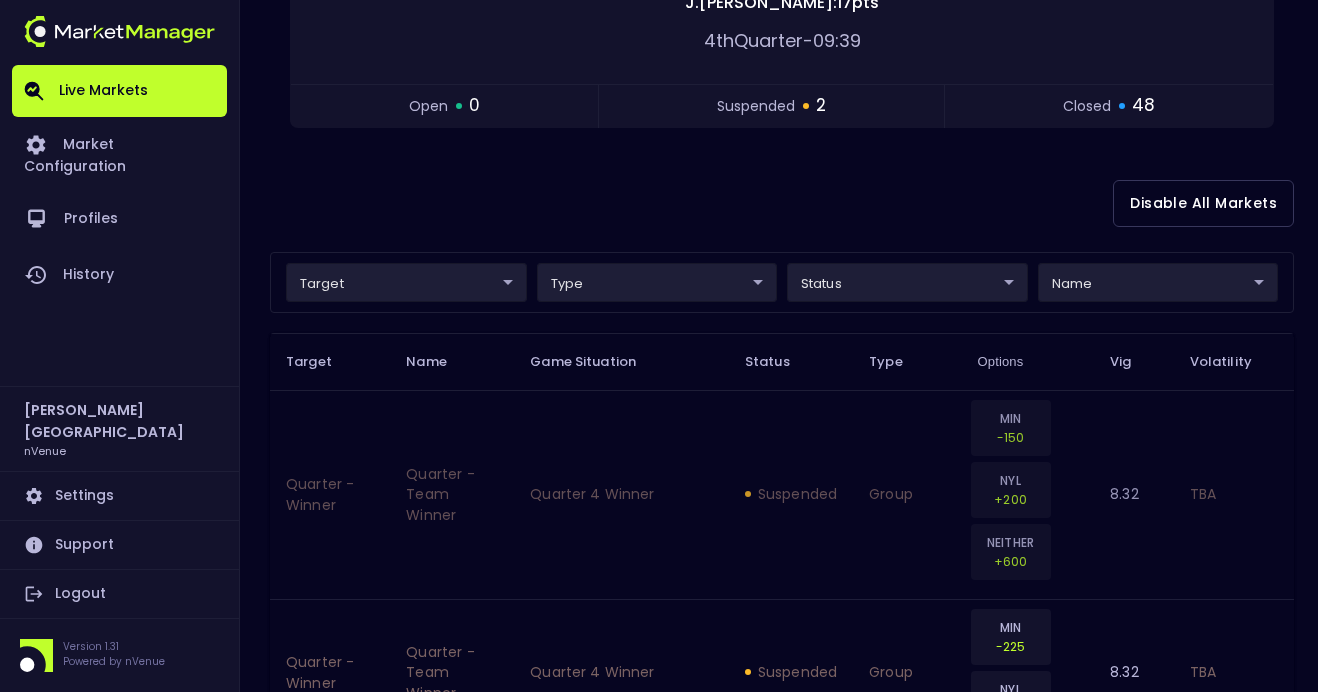scroll, scrollTop: 399, scrollLeft: 0, axis: vertical 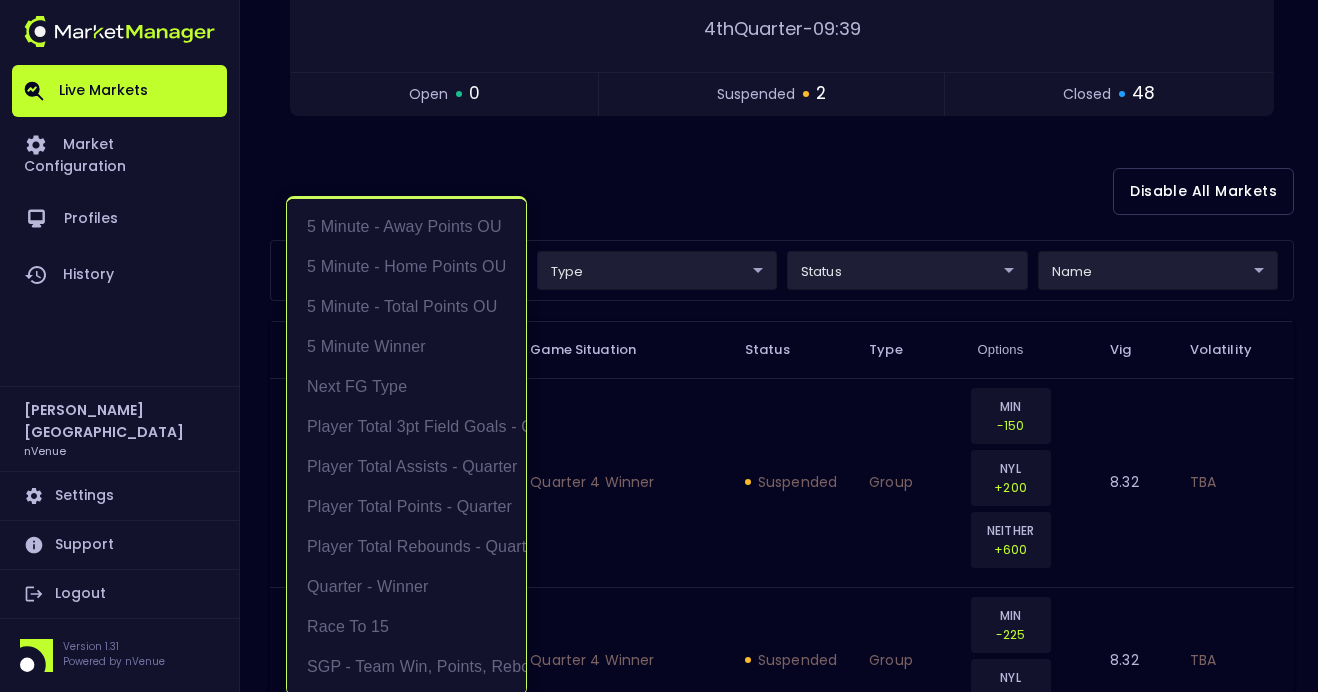 click on "Live Markets Market Configuration Profiles History Derek   Paris nVenue Settings Support Logout   Version 1.31  Powered by nVenue < All Games Monday ,  July   7 th 11:58:33 AM Current Profile testing d66ee90f-df8e-430e-a05c-aaf70ad95ad9 Select Target Market Status Type Vig Volatility Options Close 61 MIN Lynx NYL Liberty 68 Replay Game N .  Collier :  0  pts J .  Jones :  17  pts 4th  Quarter  -  09:39 open 0 suspended 2 closed 48 Disable All Markets target ​ ​ type ​ ​ status ​ ​ name ​ ​ Target Name Game Situation Status Type Options Vig Volatility Quarter - Winner Quarter - Team Winner Quarter 4 Winner  suspended group MIN -150 NYL +200 NEITHER +600 8.32 TBA Quarter - Winner Quarter - Team Winner Quarter 4 Winner  suspended group MIN -225 NYL +155 8.32 TBA 5 Minute Winner 5 minute winner - team 4th QTR - 10:00 to 05:01 - MIN 66 - NYL 78 - MIN 5 - NYL 10  closed group MIN +1700 NYL -10000 NEITHER +2000 9.5 TBA 5 Minute Winner 5 minute winner - team closed group MIN +1300 NYL -1300 NEITHER 8" at bounding box center [659, 1982] 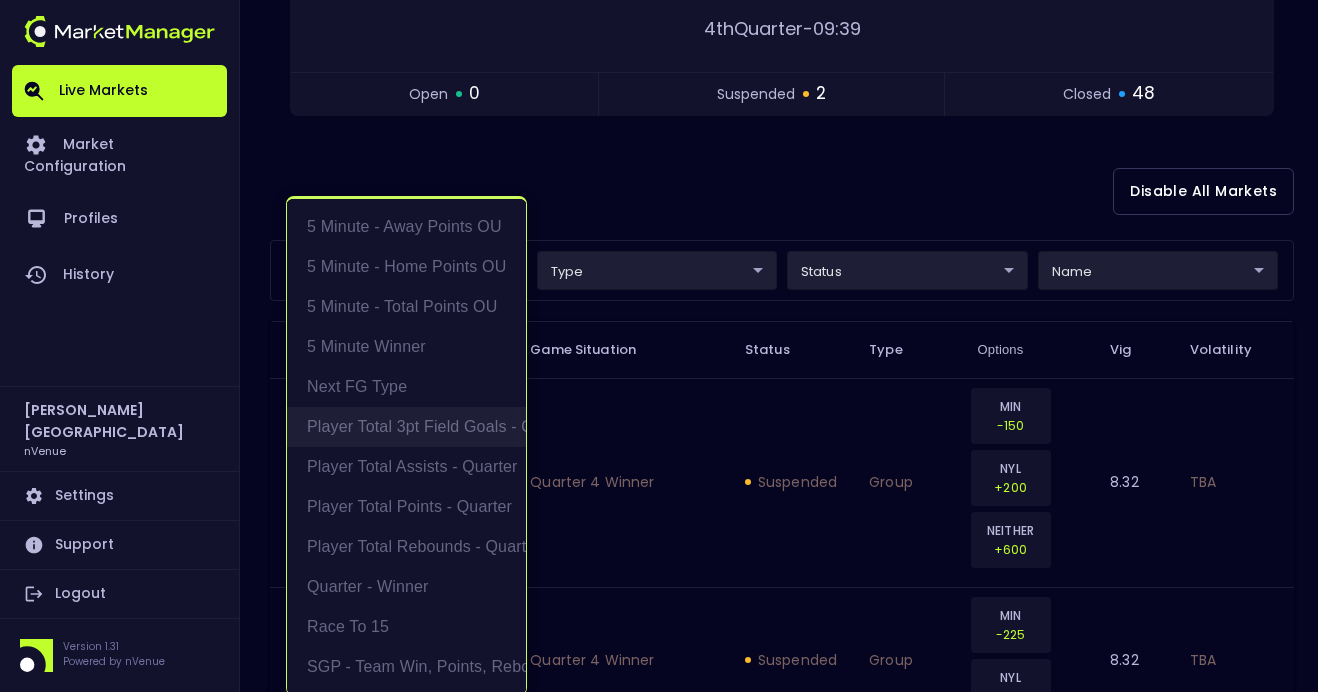 scroll, scrollTop: 4, scrollLeft: 0, axis: vertical 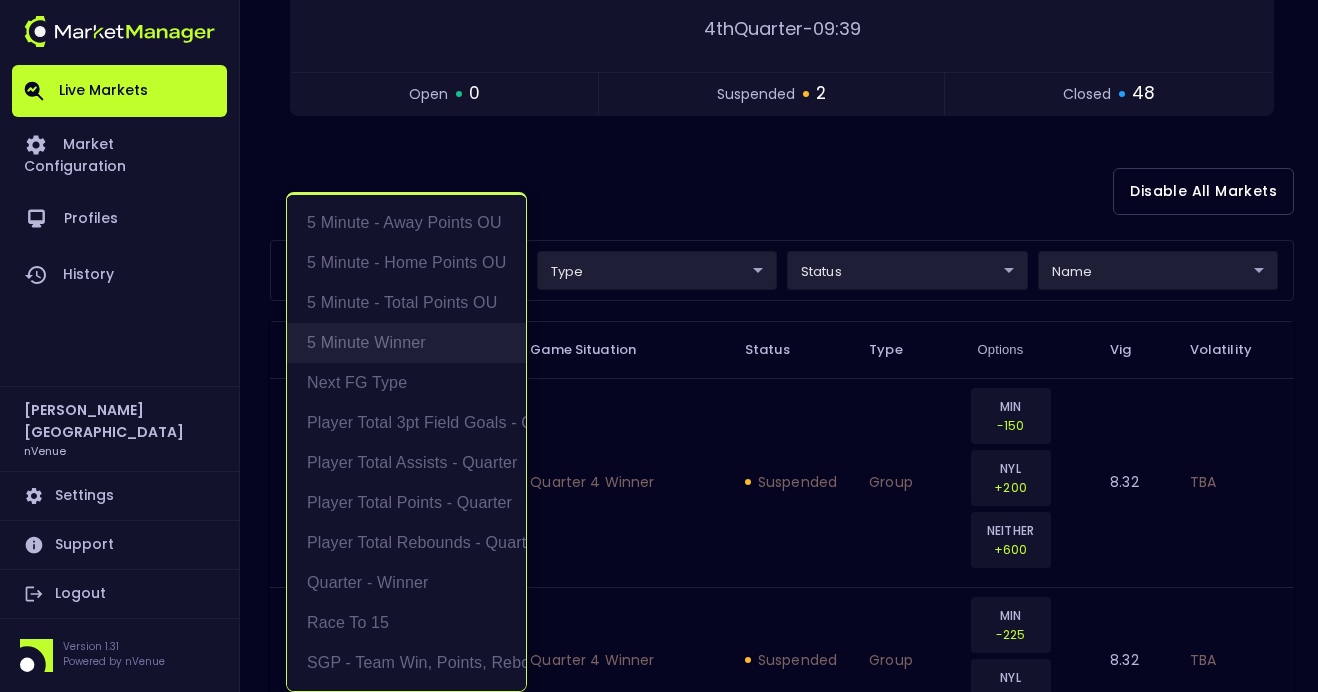 click on "5 Minute Winner" at bounding box center (406, 343) 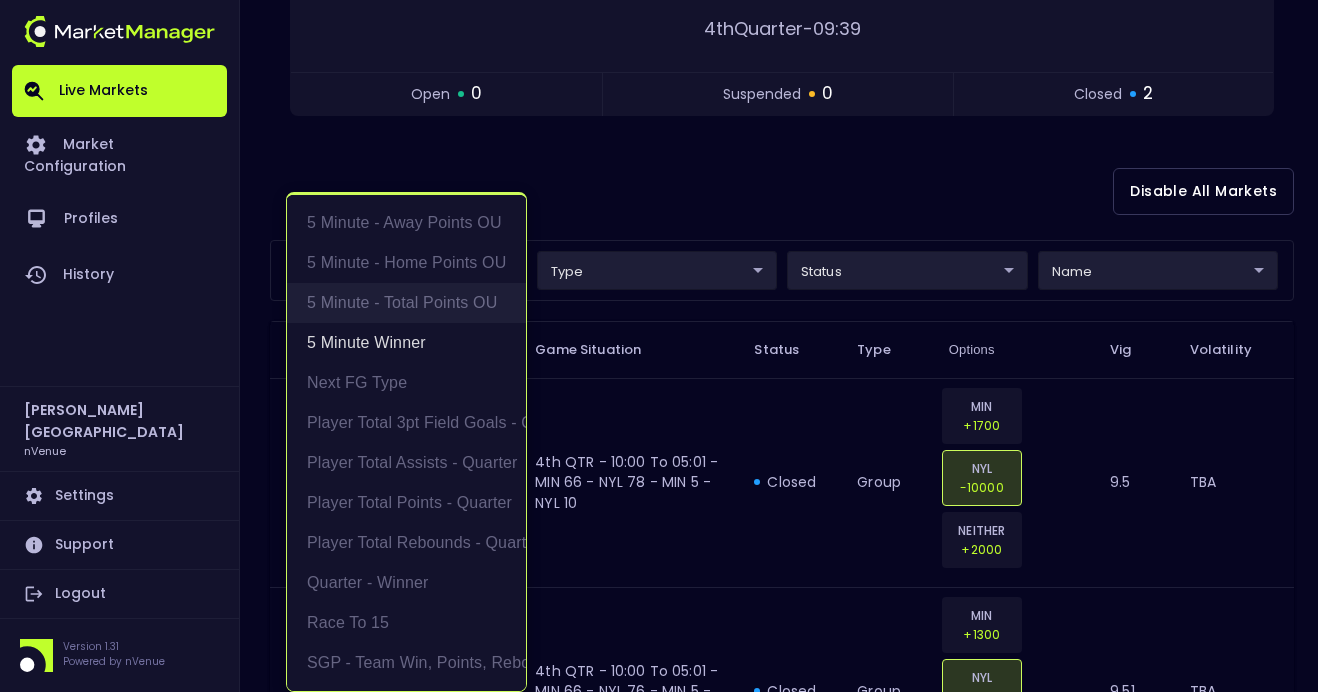 click on "5 Minute - Total Points OU" at bounding box center [406, 303] 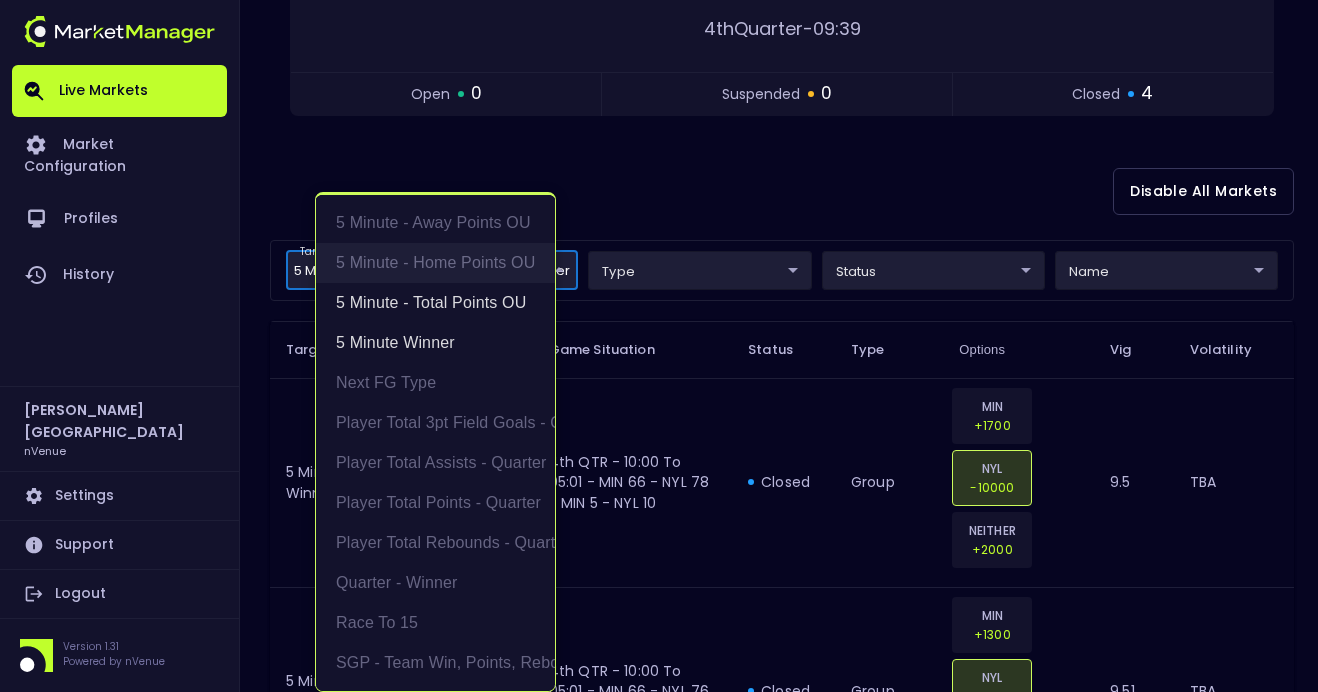 click on "5 Minute - Home Points OU" at bounding box center [435, 263] 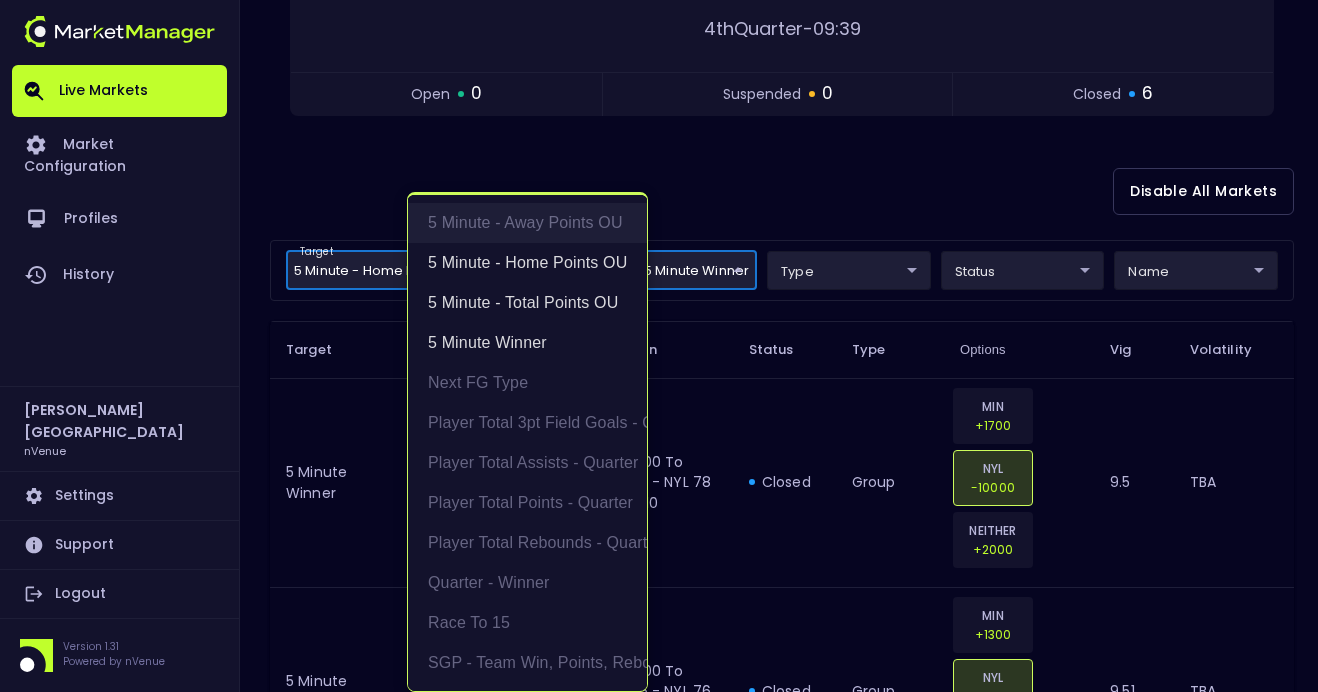click on "5 Minute - Away Points OU" at bounding box center [527, 223] 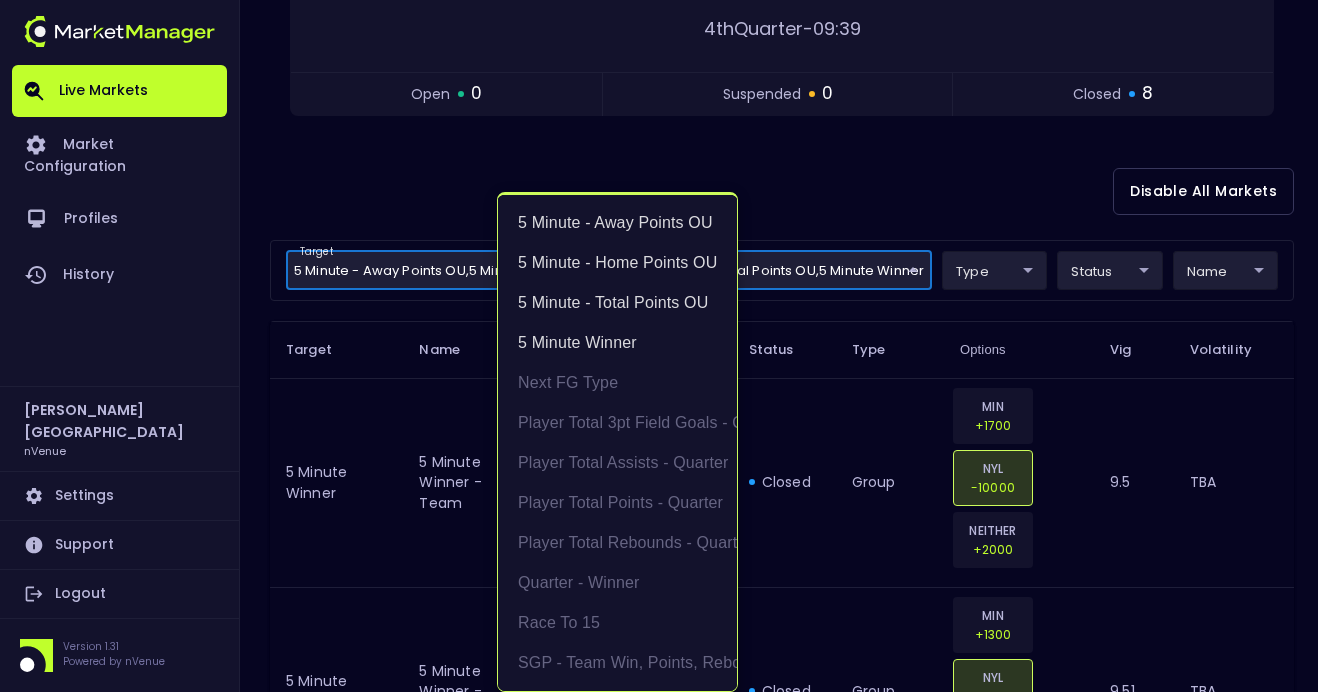 click at bounding box center (659, 346) 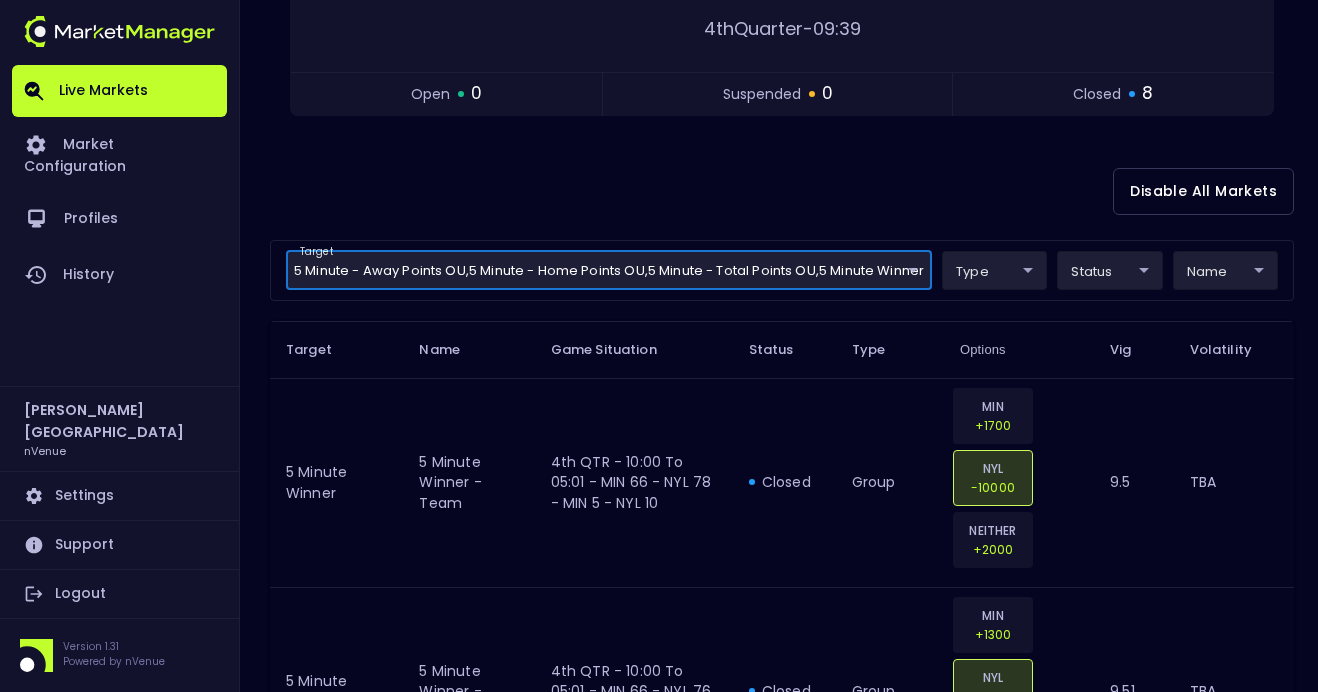 scroll, scrollTop: 0, scrollLeft: 0, axis: both 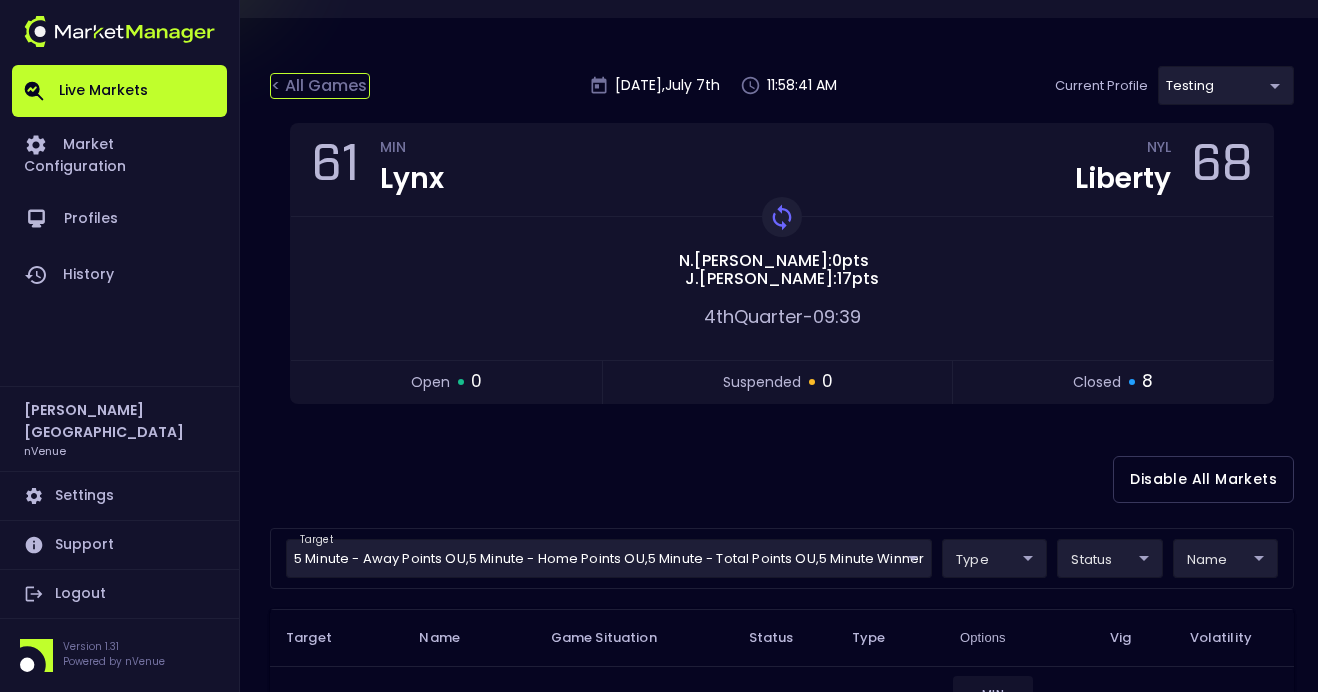 click on "< All Games" at bounding box center [320, 86] 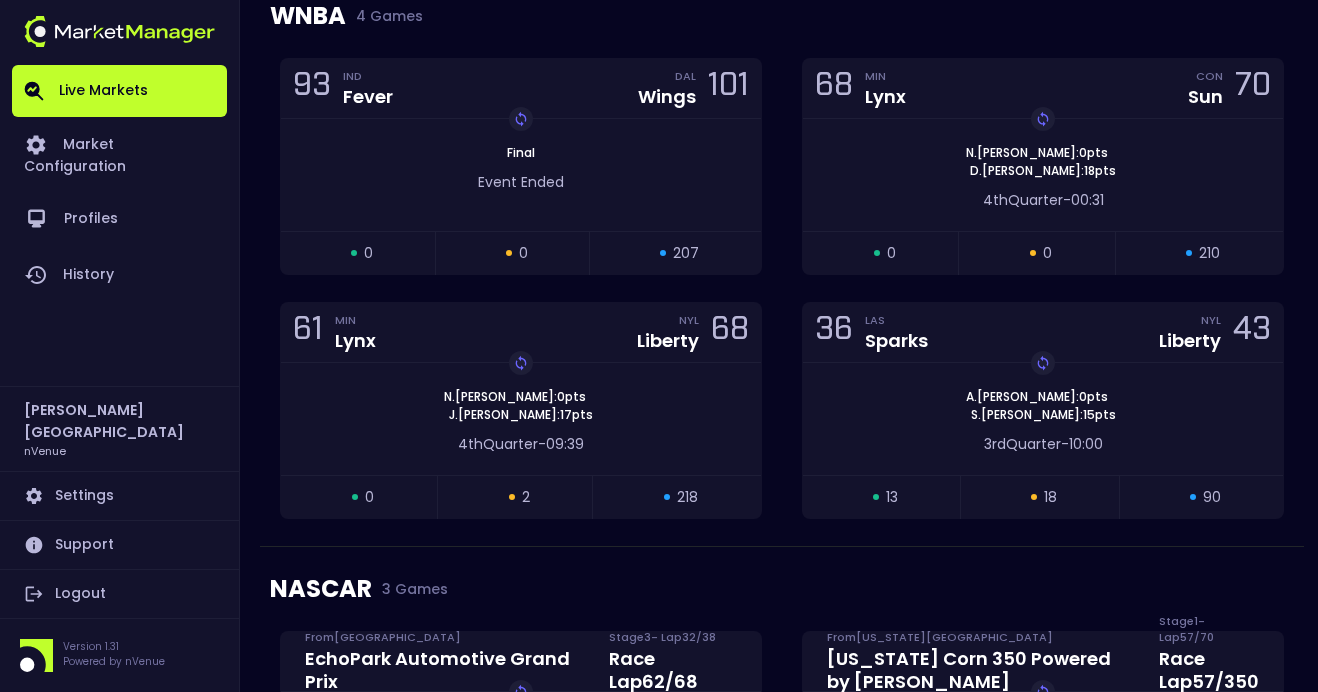 scroll, scrollTop: 977, scrollLeft: 0, axis: vertical 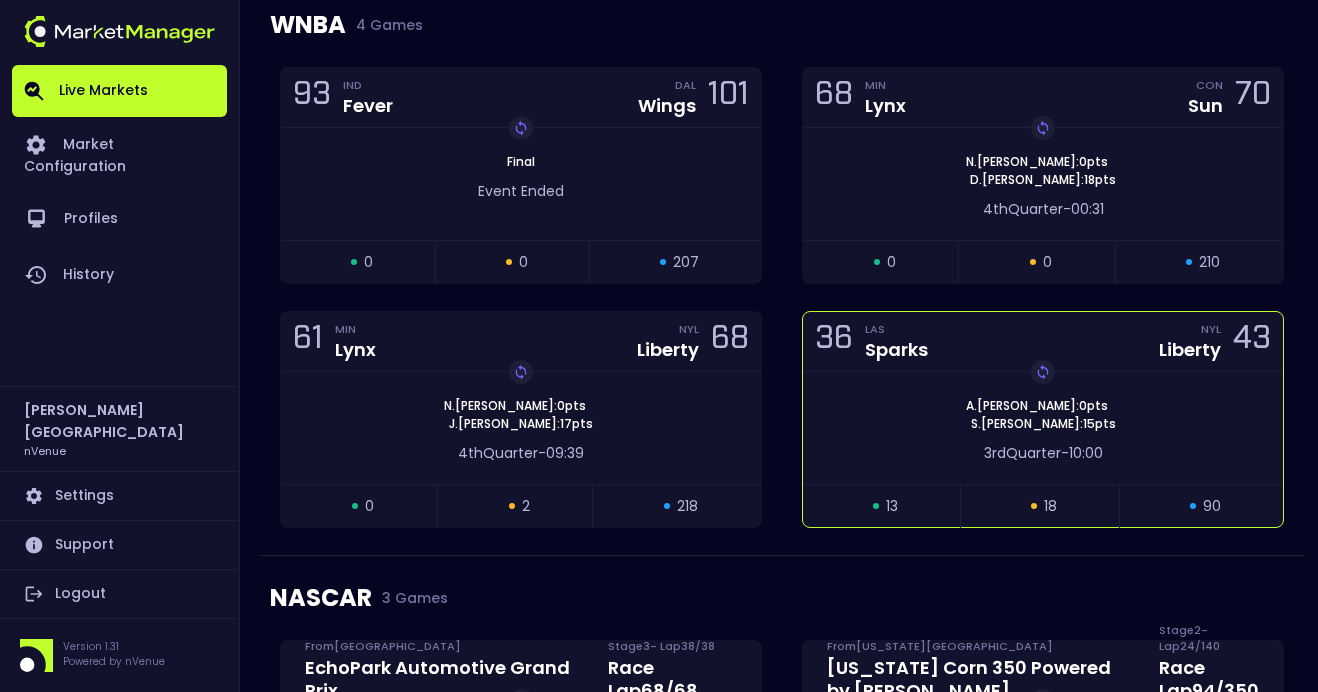 click on "Replay Game A .  McDonald :  0  pts S .  Ionescu :  15  pts" at bounding box center (1043, 415) 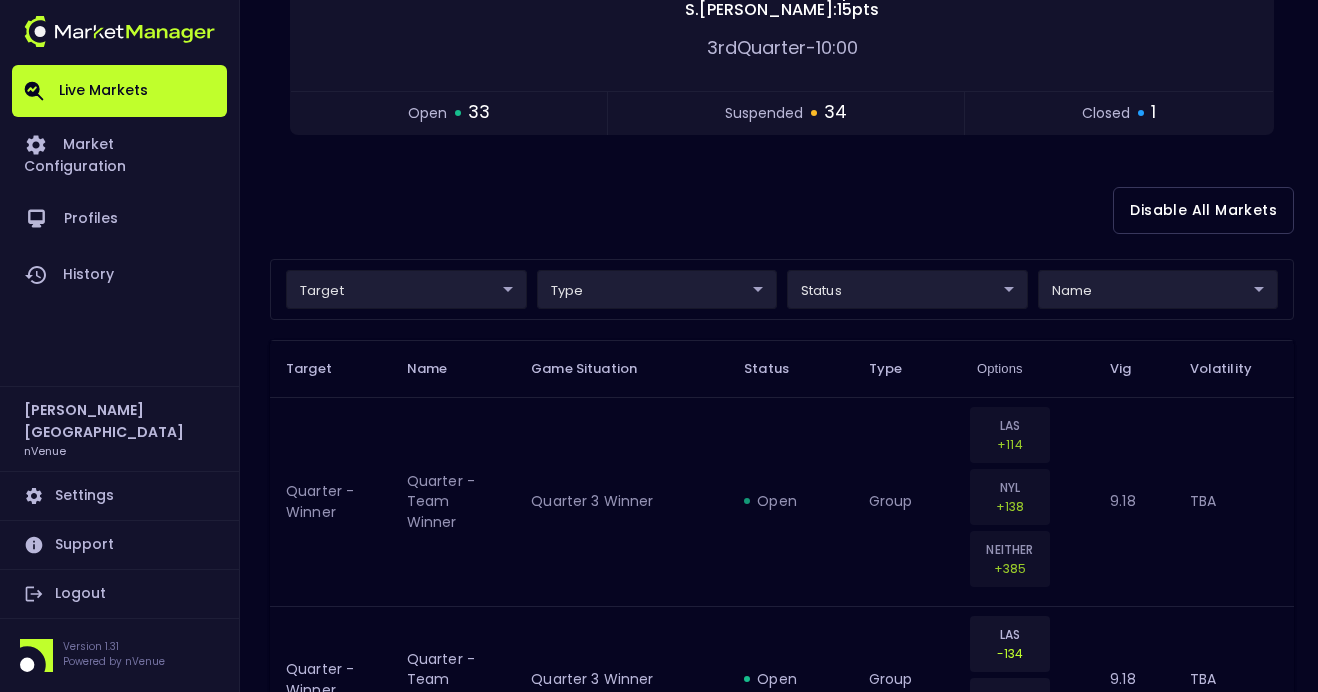 scroll, scrollTop: 387, scrollLeft: 0, axis: vertical 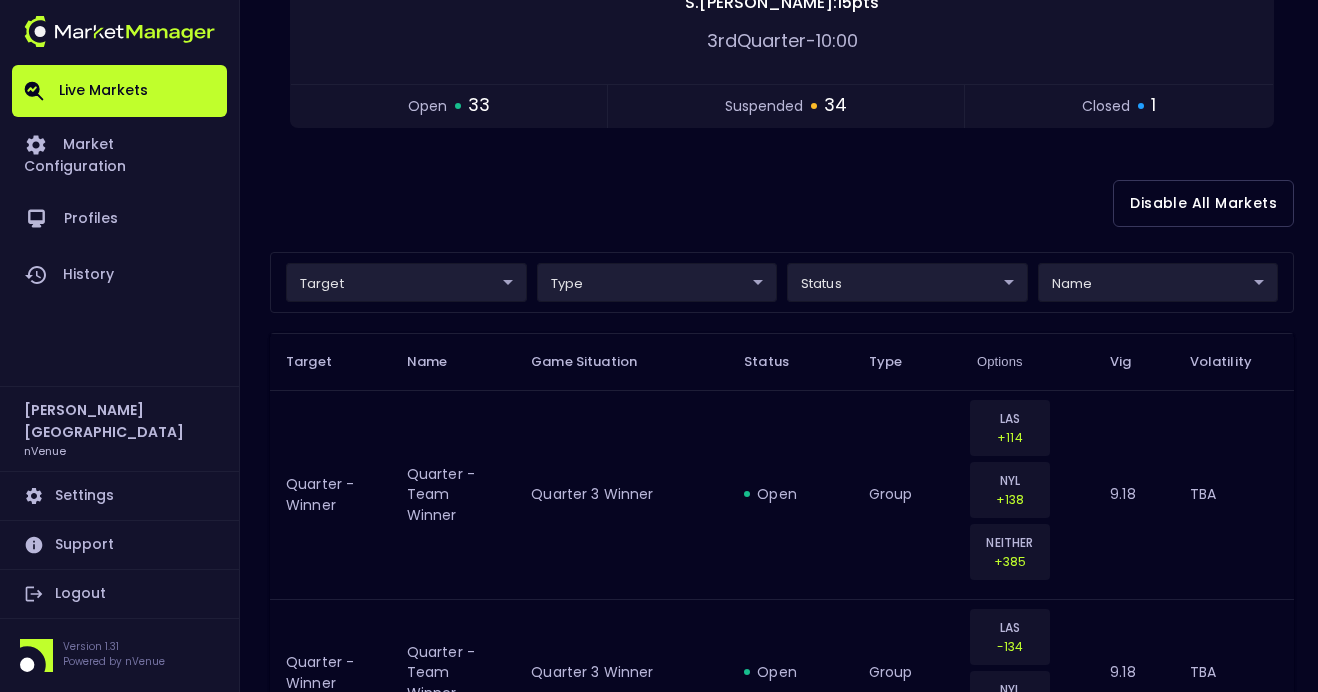 click on "Live Markets Market Configuration Profiles History Derek   Paris nVenue Settings Support Logout   Version 1.31  Powered by nVenue < All Games Monday ,  July   7 th 11:58:46 AM Current Profile testing d66ee90f-df8e-430e-a05c-aaf70ad95ad9 Select Target Market Status Type Vig Volatility Options Close 36 LAS Sparks NYL Liberty 43 Replay Game A .  McDonald :  0  pts S .  Ionescu :  15  pts 3rd  Quarter  -  10:00 open 33 suspended 34 closed 1 Disable All Markets target ​ ​ type ​ ​ status ​ ​ name ​ ​ Target Name Game Situation Status Type Options Vig Volatility Quarter - Winner Quarter - Team Winner Quarter 3 Winner  open group LAS +114 NYL +138 NEITHER +385 9.18 TBA Quarter - Winner Quarter - Team Winner Quarter 3 Winner  open group LAS -134 NYL -108 9.18 TBA Quarter - Winner Quarter - Team Winner Quarter 3 Winner  suspended group LAS +104 NYL +144 NEITHER +450 8.5 TBA Quarter - Winner Quarter - Team Winner Quarter 3 Winner  suspended group LAS -144 NYL +102 8.5 TBA 5 Minute - Home Points OU open" at bounding box center [659, 2016] 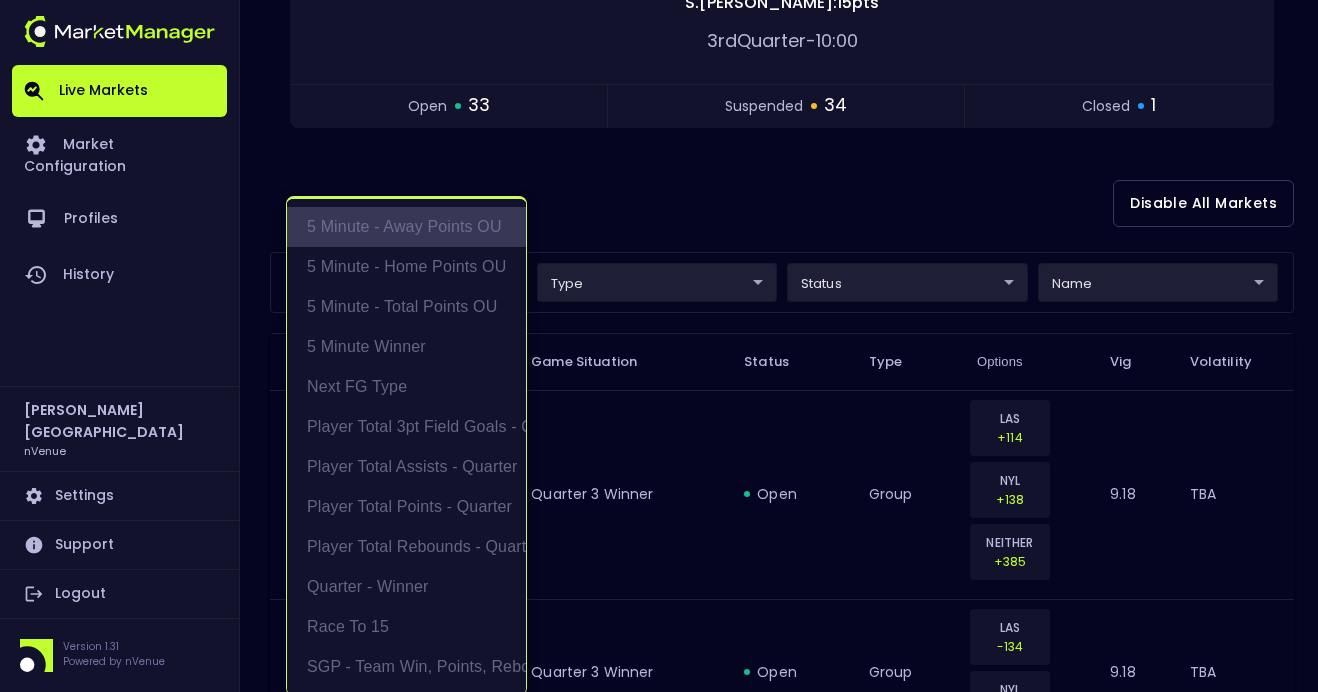 click on "5 Minute - Away Points OU" at bounding box center [406, 227] 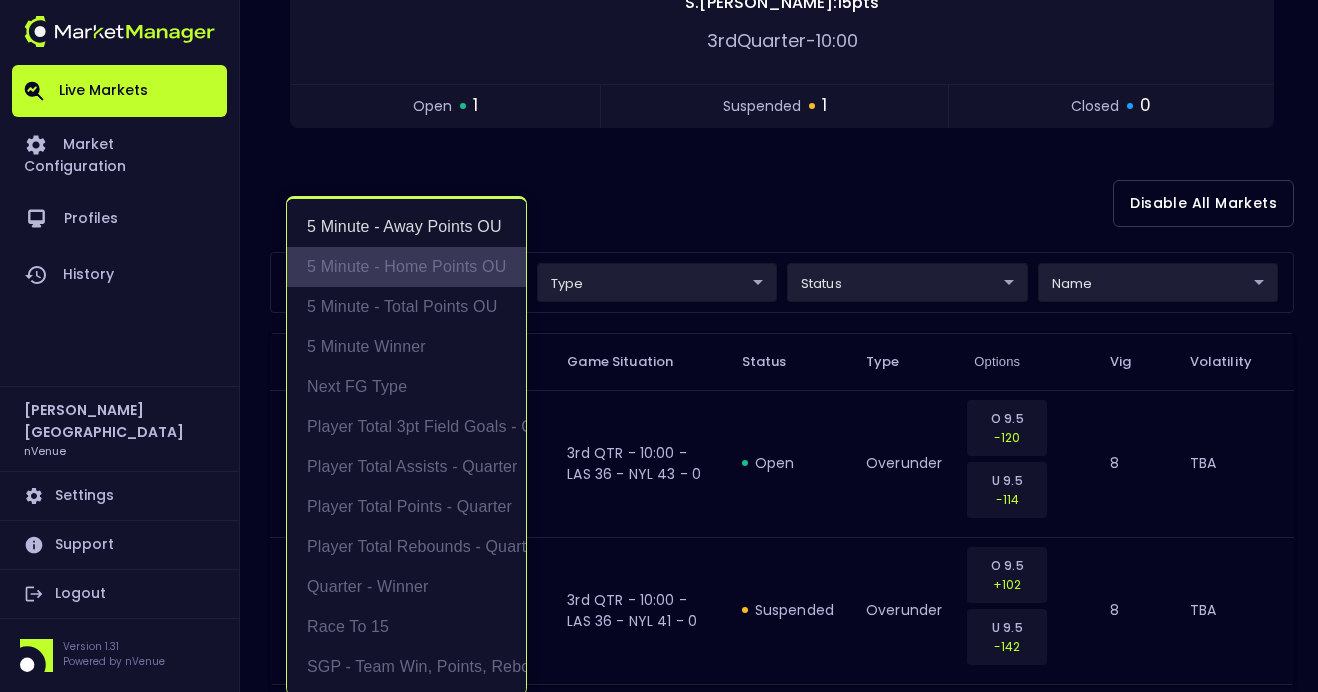 click on "5 Minute - Home Points OU" at bounding box center [406, 267] 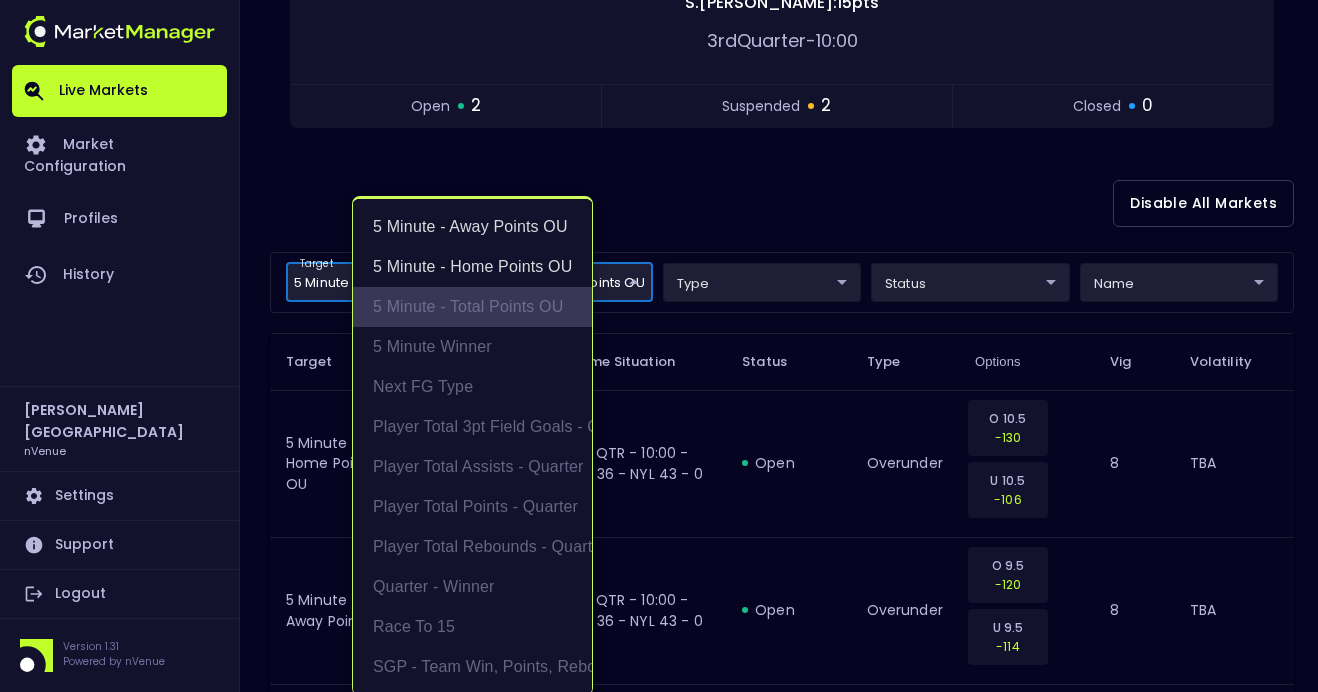 click on "5 Minute - Total Points OU" at bounding box center [472, 307] 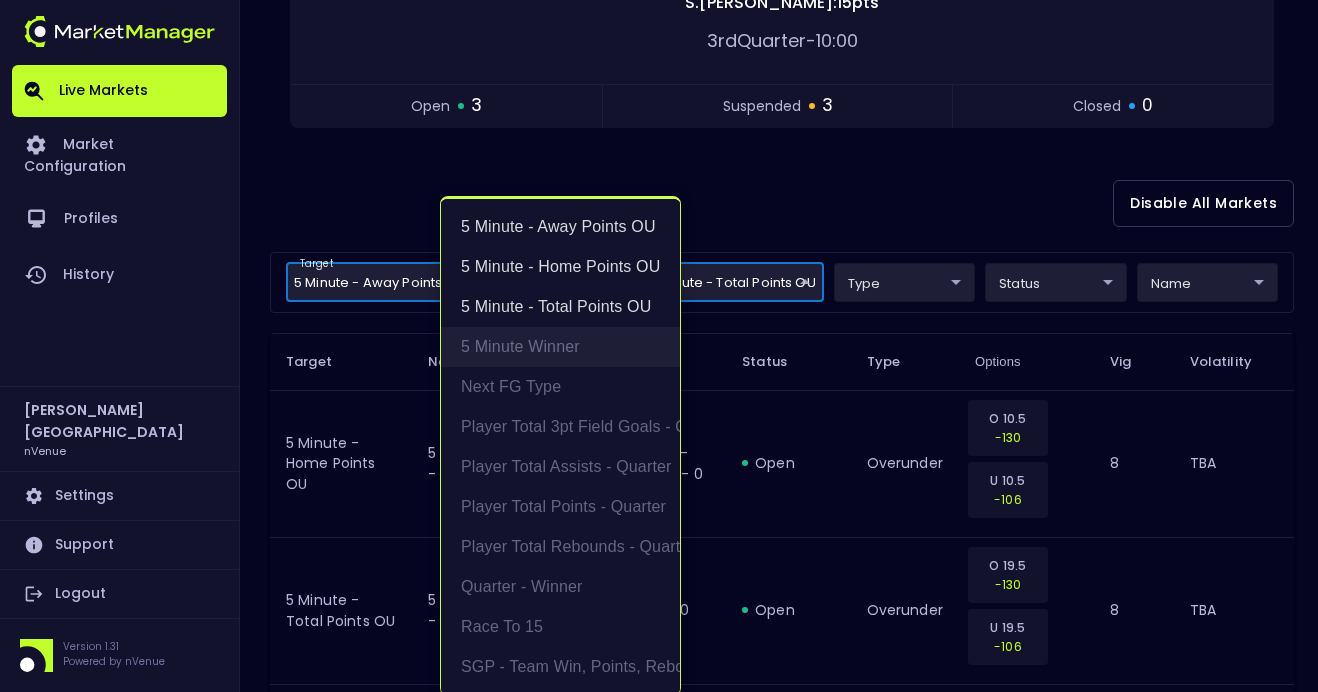 click on "5 Minute Winner" at bounding box center (560, 347) 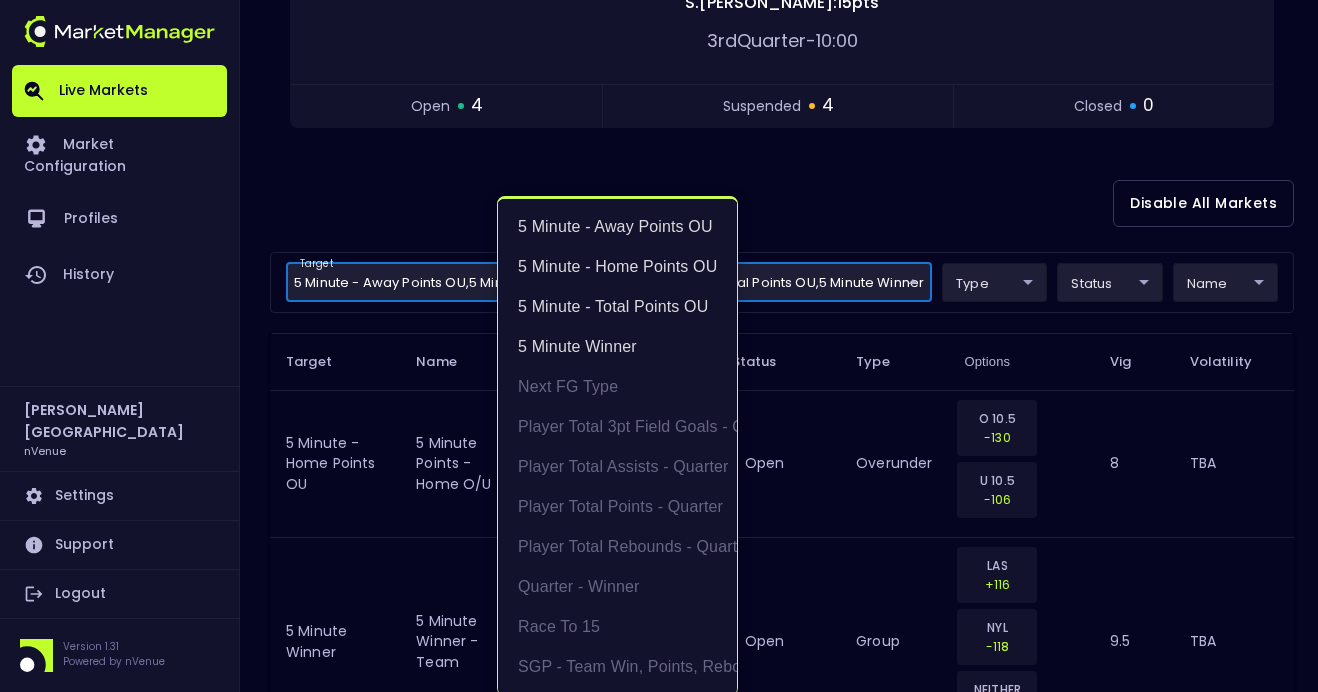 click at bounding box center (659, 346) 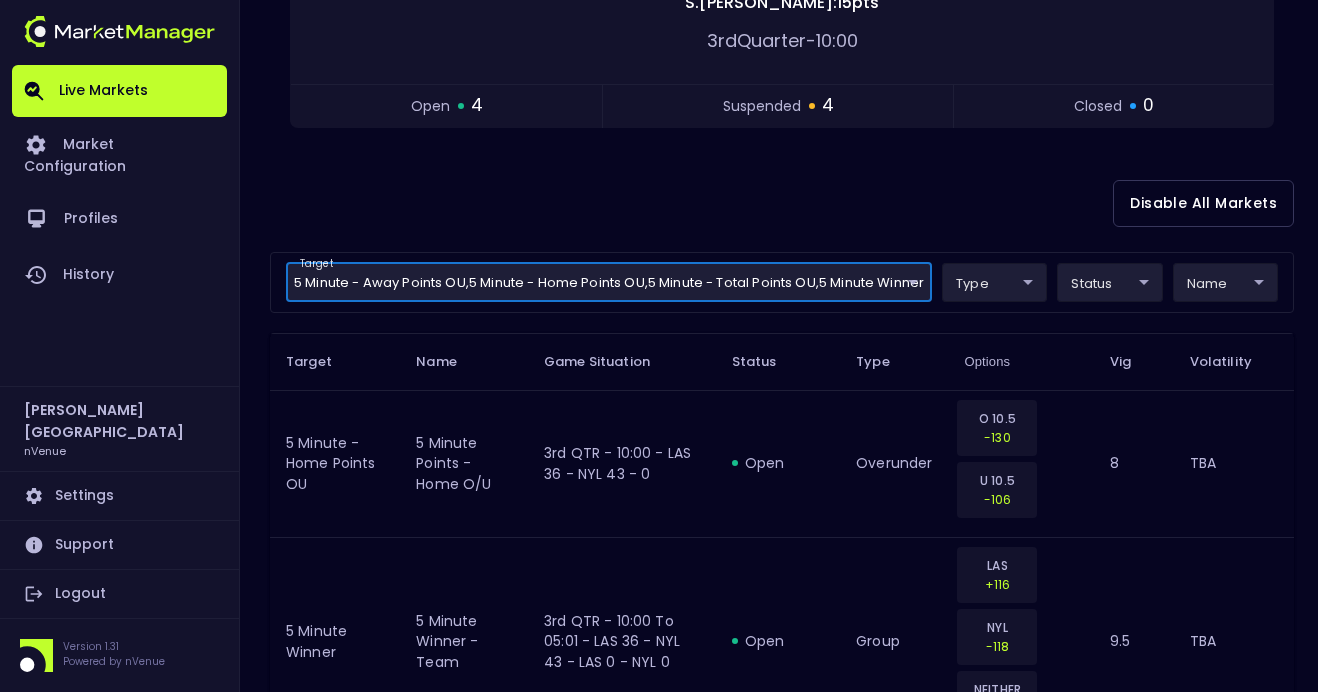 scroll, scrollTop: 0, scrollLeft: 0, axis: both 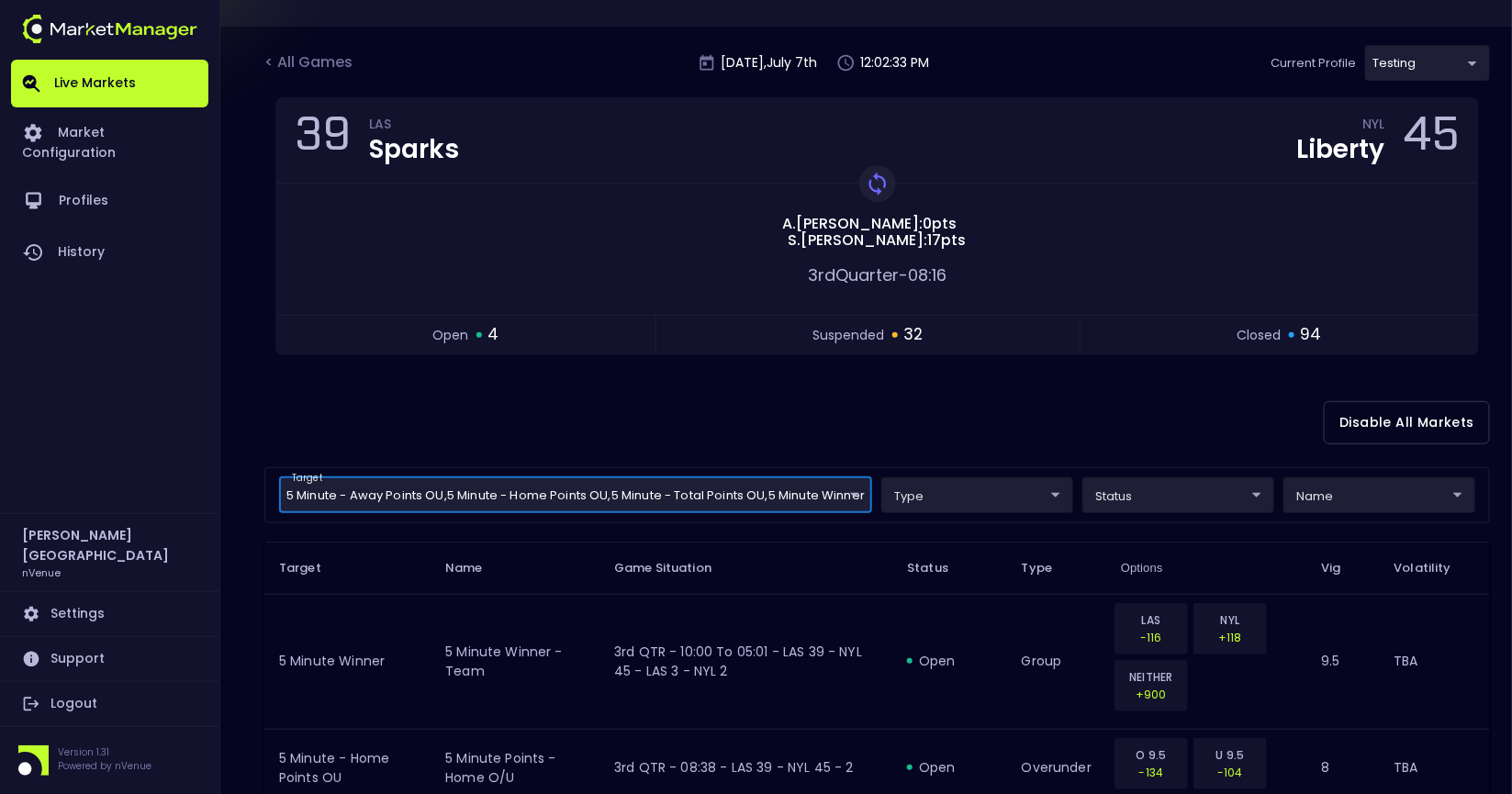 click on "Live Markets Market Configuration Profiles History Derek   Paris nVenue Settings Support Logout   Version 1.31  Powered by nVenue < All Games Monday ,  July   7 th 12:02:33 PM Current Profile testing d66ee90f-df8e-430e-a05c-aaf70ad95ad9 Select Target Market Status Type Vig Volatility Options Close 39 LAS Sparks NYL Liberty 45 Replay Game A .  McDonald :  0  pts S .  Ionescu :  17  pts 3rd  Quarter  -  08:16 open 4 suspended 32 closed 94 Disable All Markets target 5 Minute - Away Points OU ,  5 Minute - Home Points OU ,  5 Minute - Total Points OU ,  5 Minute Winner 5 Minute - Away Points OU,5 Minute - Home Points OU,5 Minute - Total Points OU,5 Minute Winner ​ type ​ ​ status ​ ​ name ​ ​ Target Name Game Situation Status Type Options Vig Volatility 5 Minute Winner 5 minute winner - team 3rd QTR - 10:00 to 05:01 - LAS 39 - NYL 45 - LAS 3 - NYL 2  open group LAS -116 NYL +118 NEITHER +900 9.5 TBA 5 Minute - Home Points OU 5 minute points - home O/U 3rd QTR - 08:38 - LAS 39 - NYL 45 - 2  open -134" at bounding box center [756, 1471] 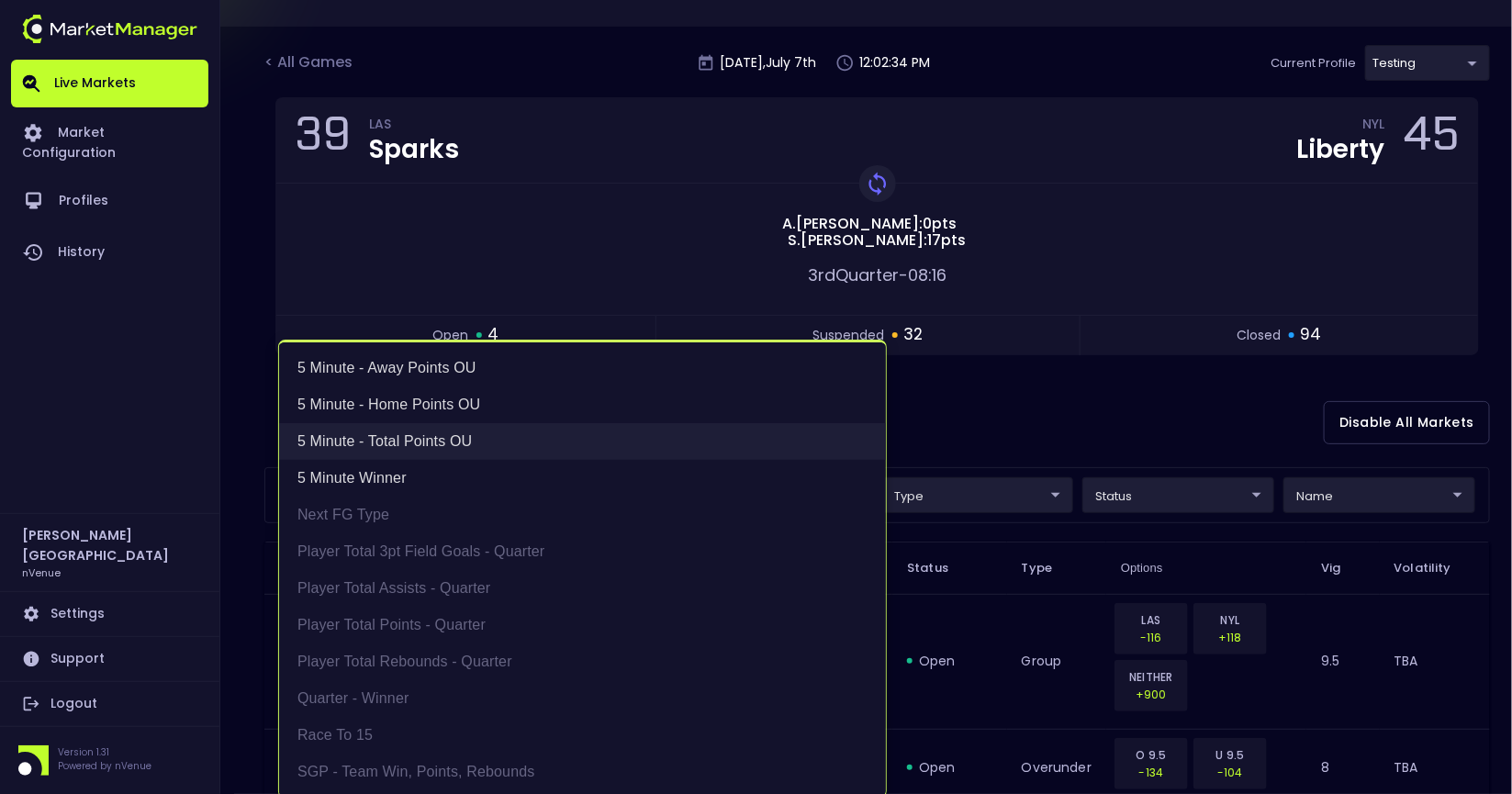 click on "5 Minute - Total Points OU" at bounding box center [582, 442] 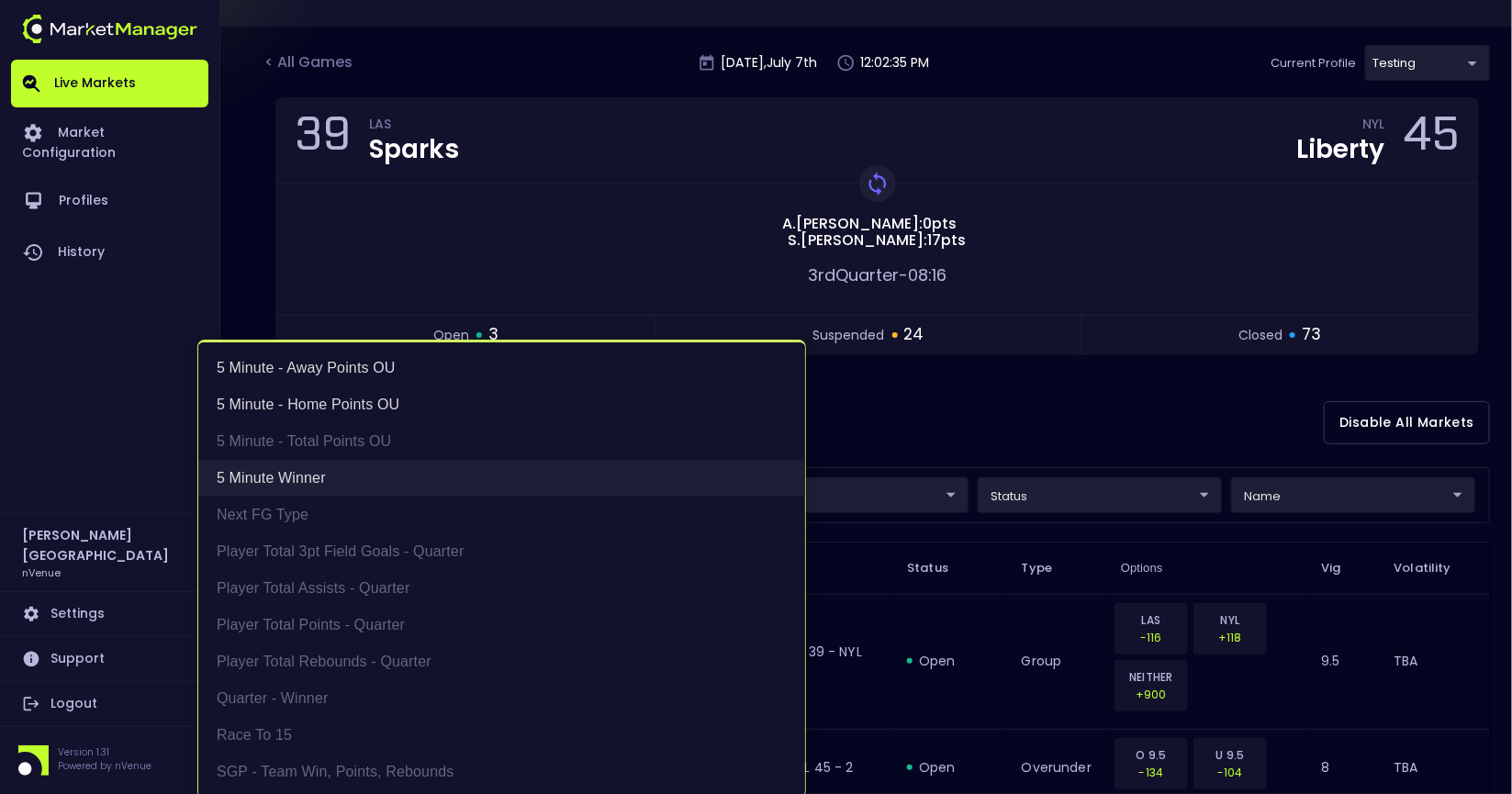 click on "5 Minute Winner" at bounding box center [501, 478] 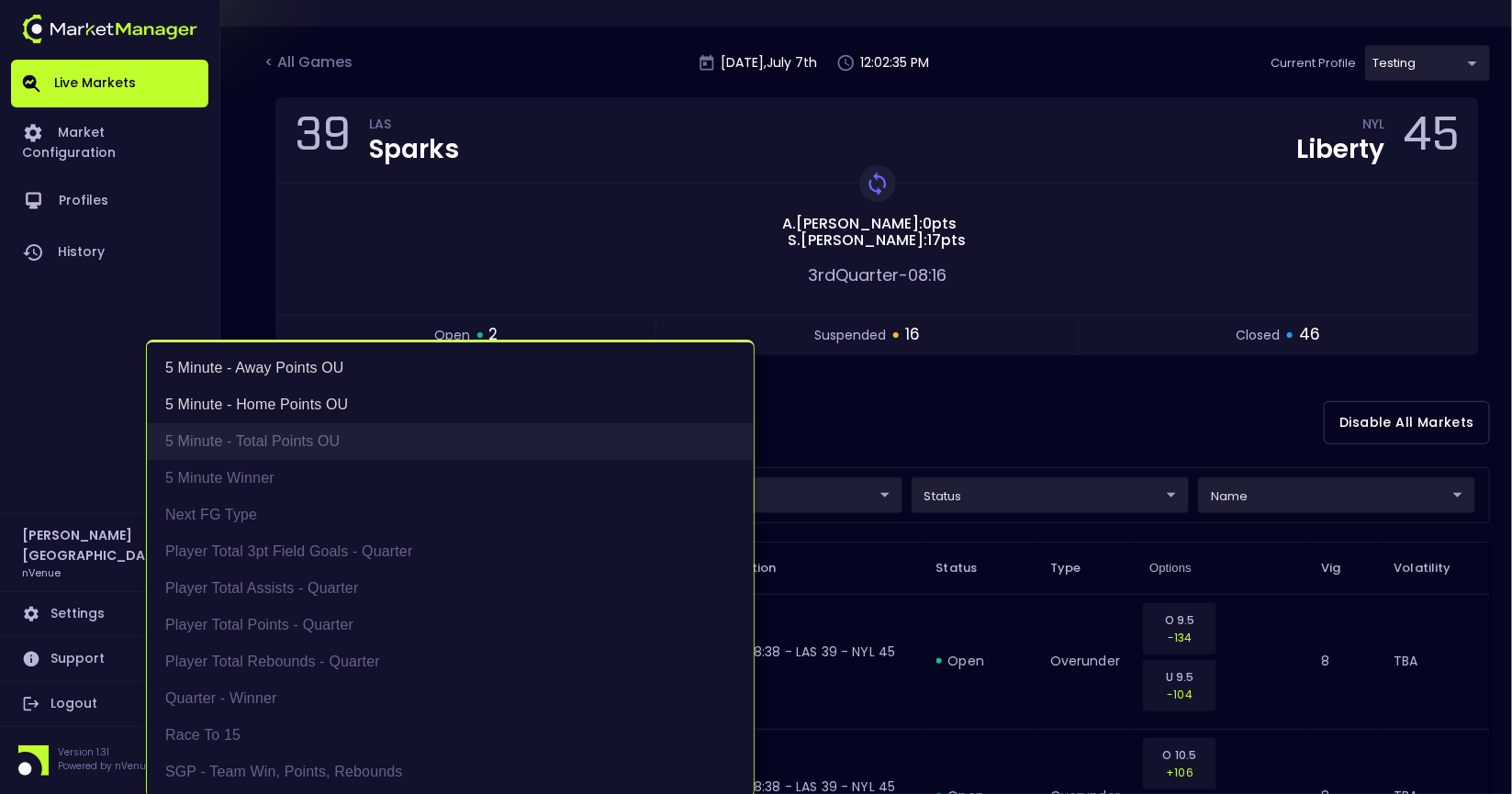click on "5 Minute - Total Points OU" at bounding box center (450, 442) 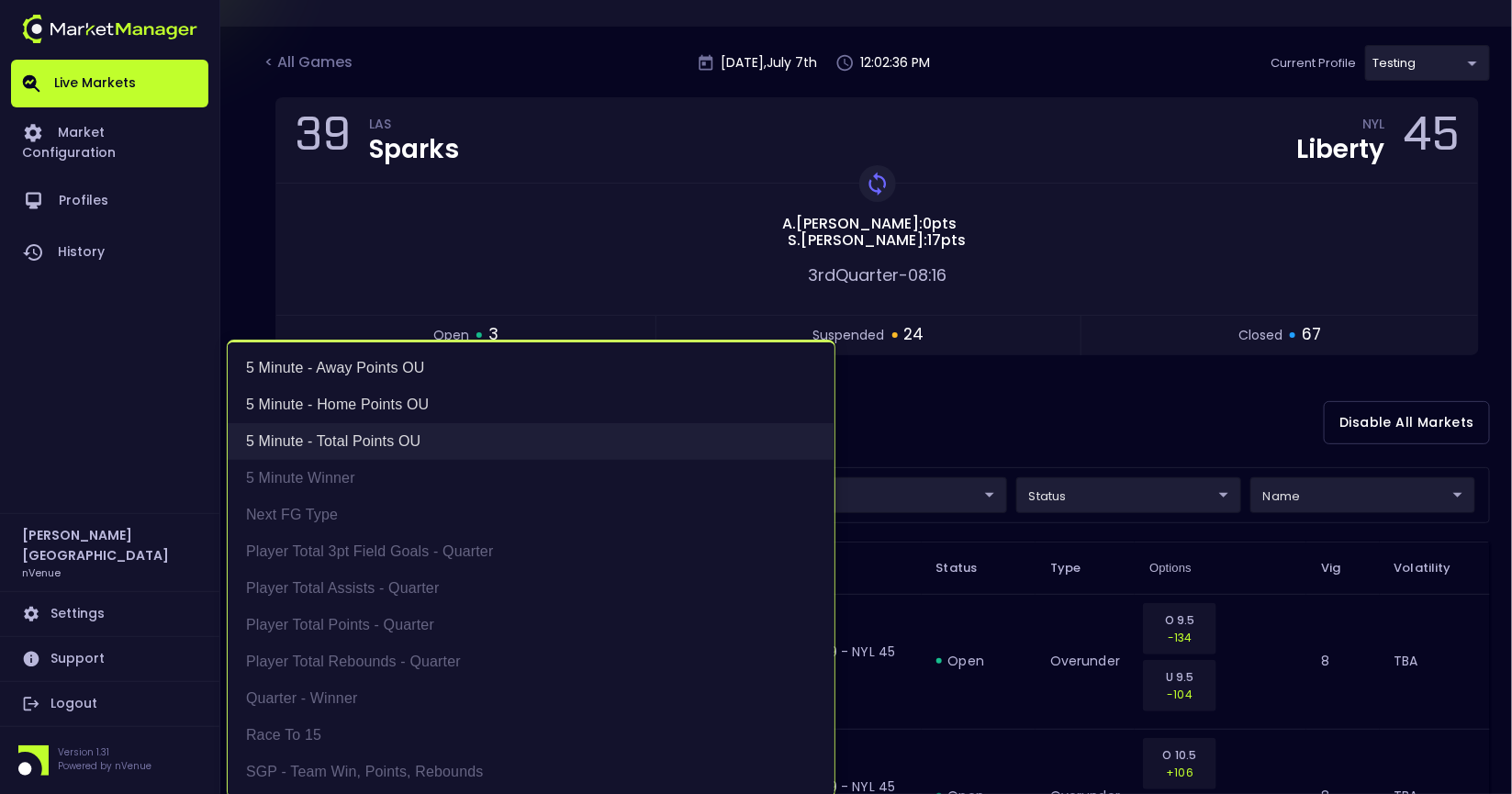 click on "5 Minute - Total Points OU" at bounding box center (531, 442) 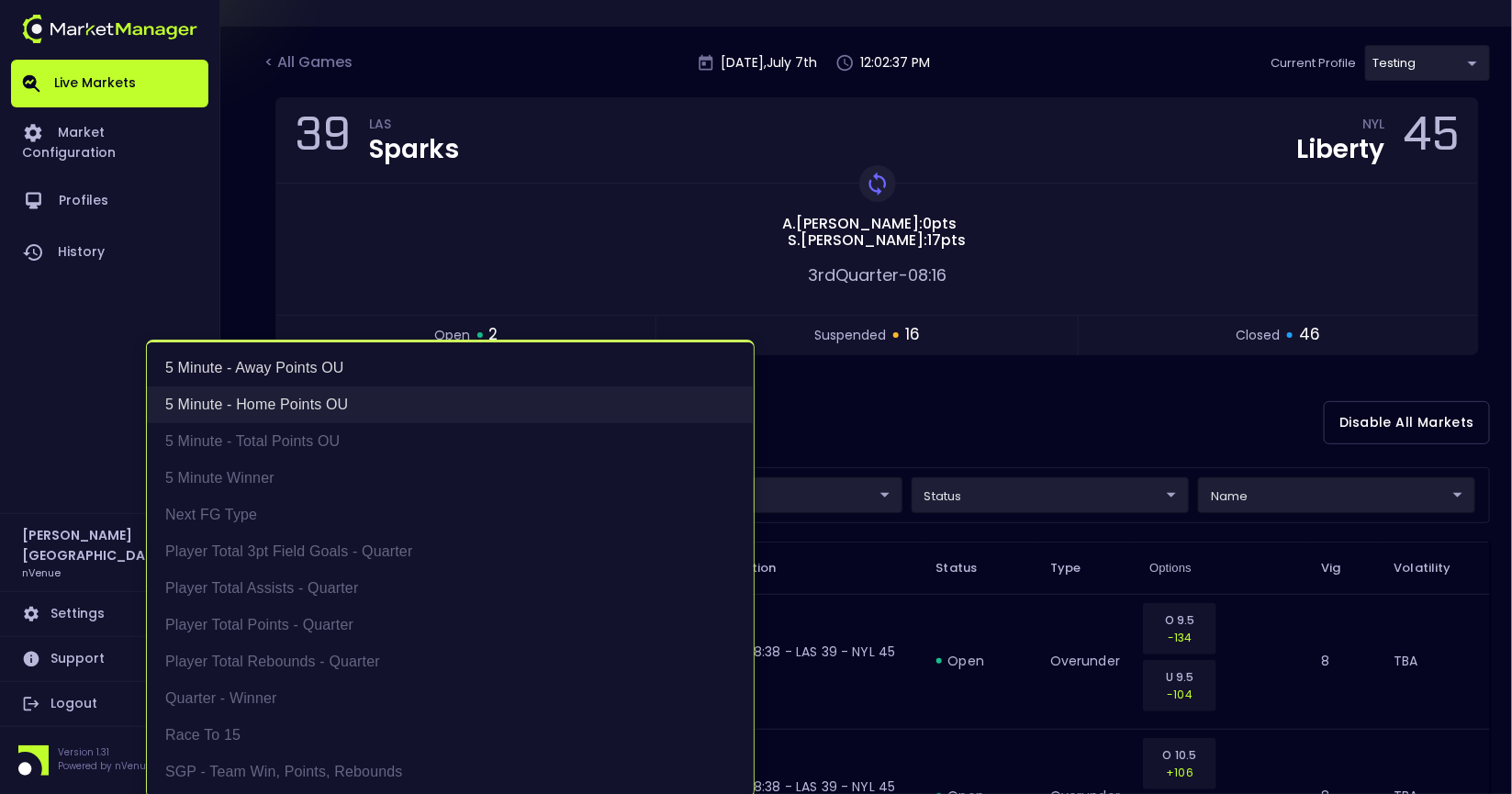click on "5 Minute - Home Points OU" at bounding box center (450, 405) 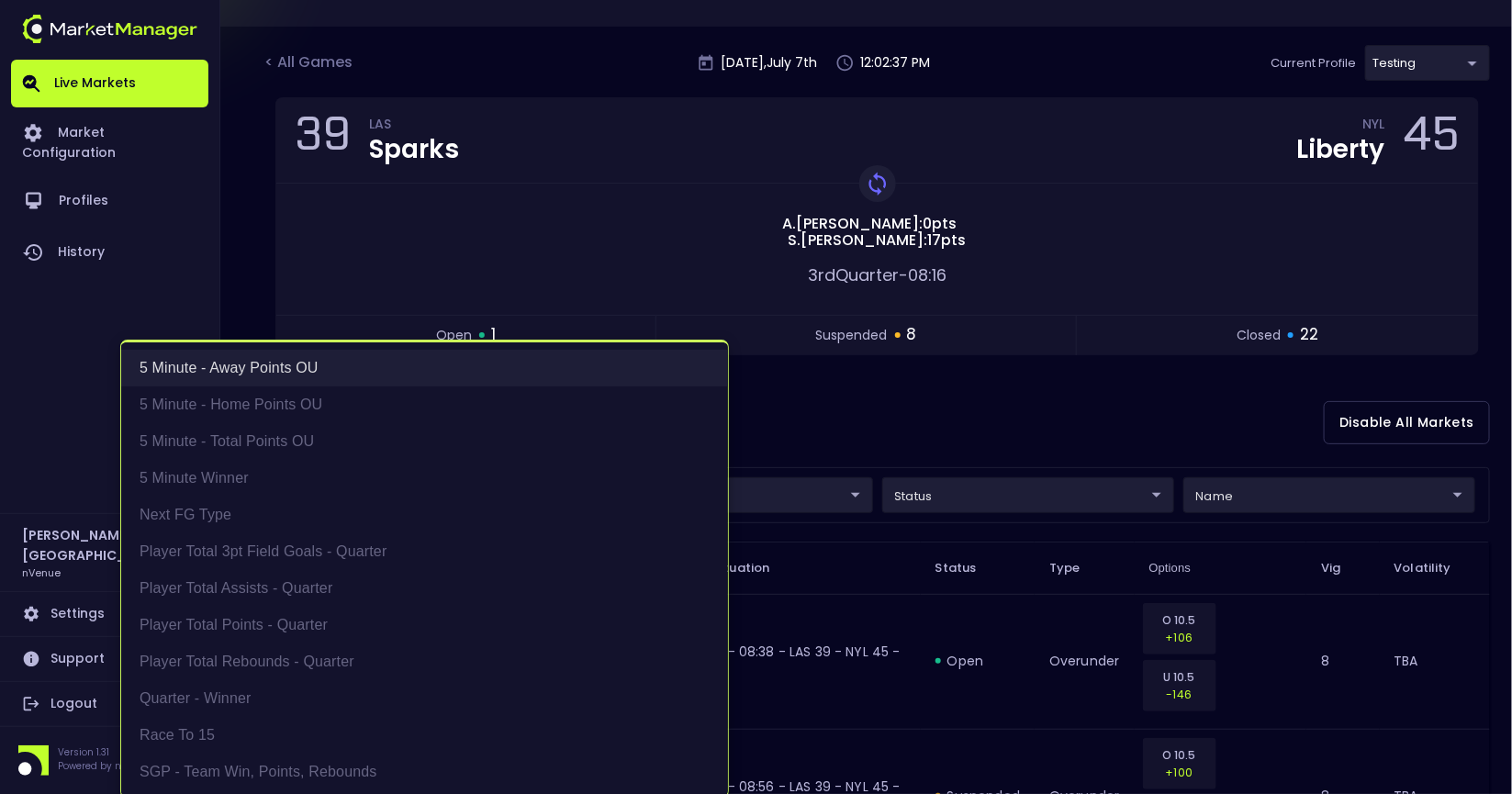 click on "5 Minute - Away Points OU" at bounding box center [424, 368] 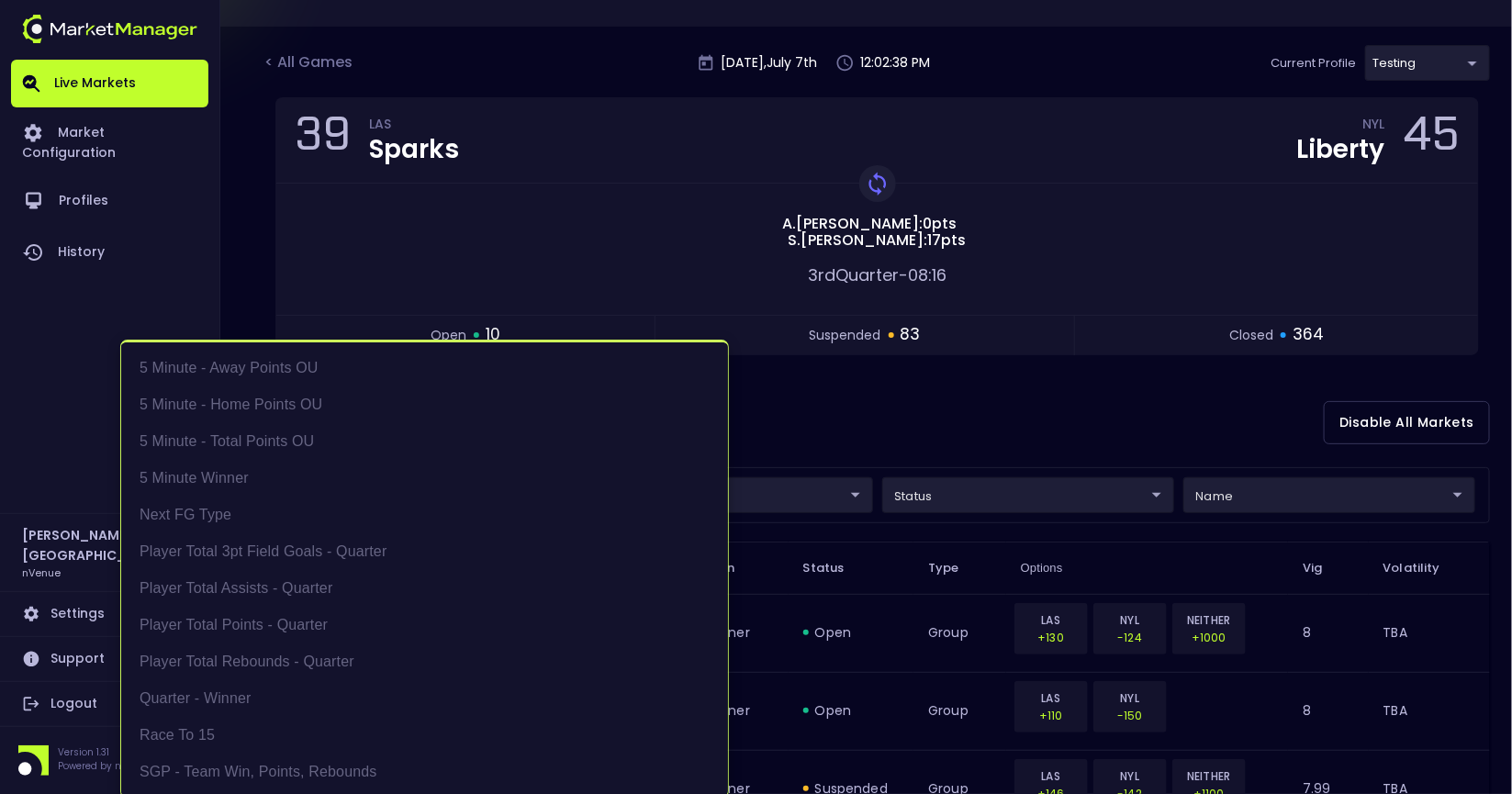 click at bounding box center (756, 397) 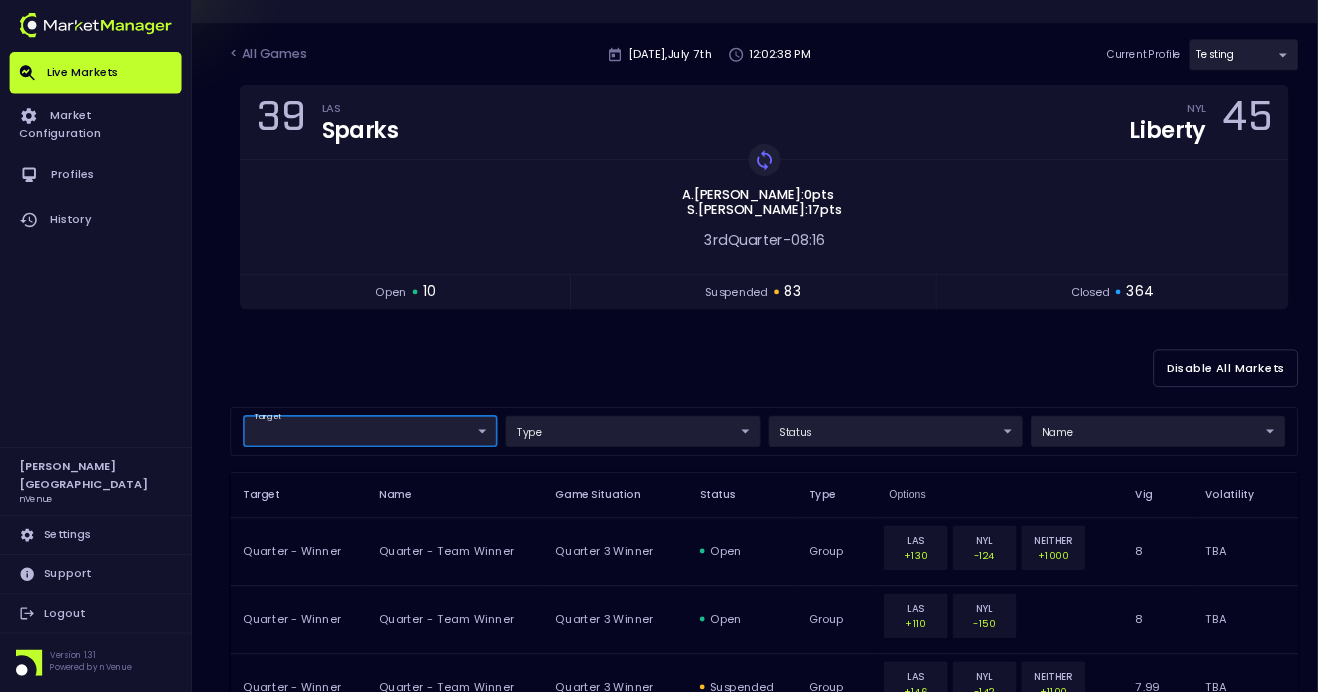 scroll, scrollTop: 0, scrollLeft: 0, axis: both 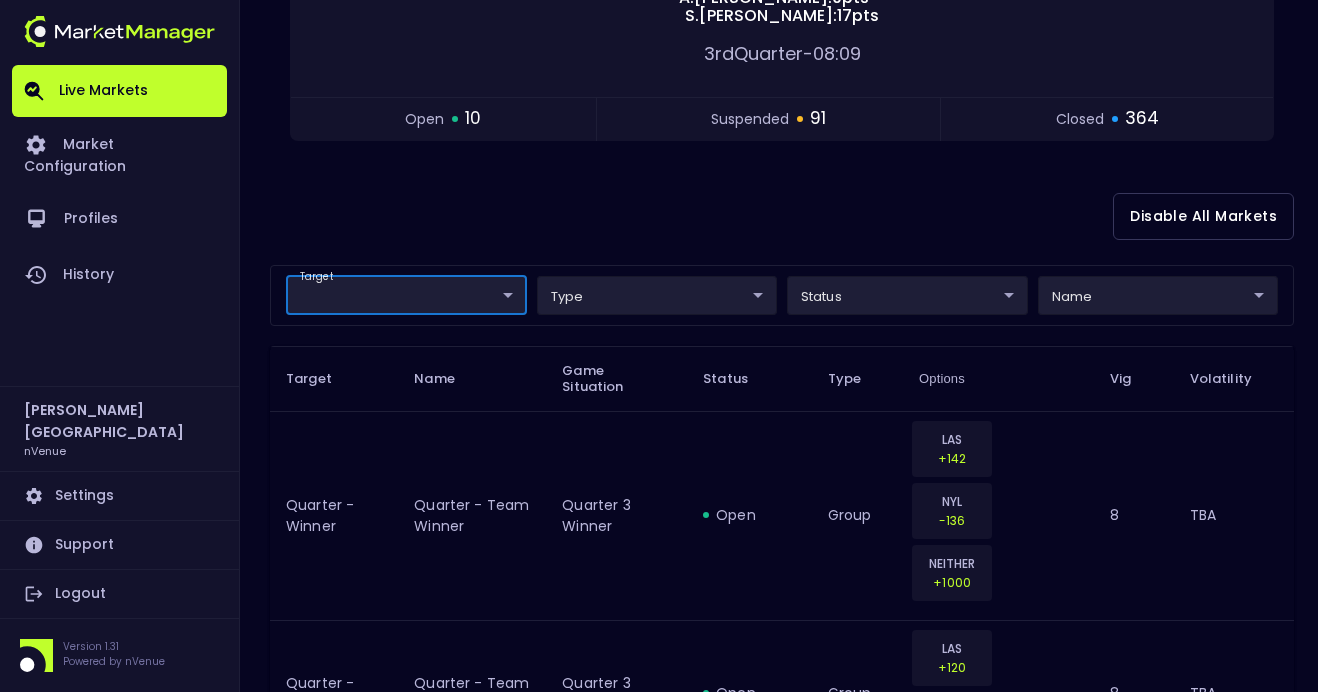click on "Live Markets Market Configuration Profiles History Derek   Paris nVenue Settings Support Logout   Version 1.31  Powered by nVenue < All Games Monday ,  July   7 th 12:02:42 PM Current Profile testing d66ee90f-df8e-430e-a05c-aaf70ad95ad9 Select Target Market Status Type Vig Volatility Options Close 39 LAS Sparks NYL Liberty 45 Replay Game A .  McDonald :  0  pts S .  Ionescu :  17  pts 3rd  Quarter  -  08:09 open 10 suspended 91 closed 364 Disable All Markets target ​ ​ type ​ ​ status ​ ​ name ​ ​ Target Name Game Situation Status Type Options Vig Volatility Quarter - Winner Quarter - Team Winner Quarter 3 Winner  open group LAS +142 NYL -136 NEITHER +1000 8 TBA Quarter - Winner Quarter - Team Winner Quarter 3 Winner  open group LAS +120 NYL -165 8 TBA Quarter - Winner Quarter - Team Winner Quarter 3 Winner  suspended group LAS +130 NYL -124 NEITHER +1000 8 TBA Quarter - Winner Quarter - Team Winner Quarter 3 Winner  suspended group LAS +110 NYL -150 8 TBA Quarter - Winner Quarter 3 Winner  8" at bounding box center [659, 2303] 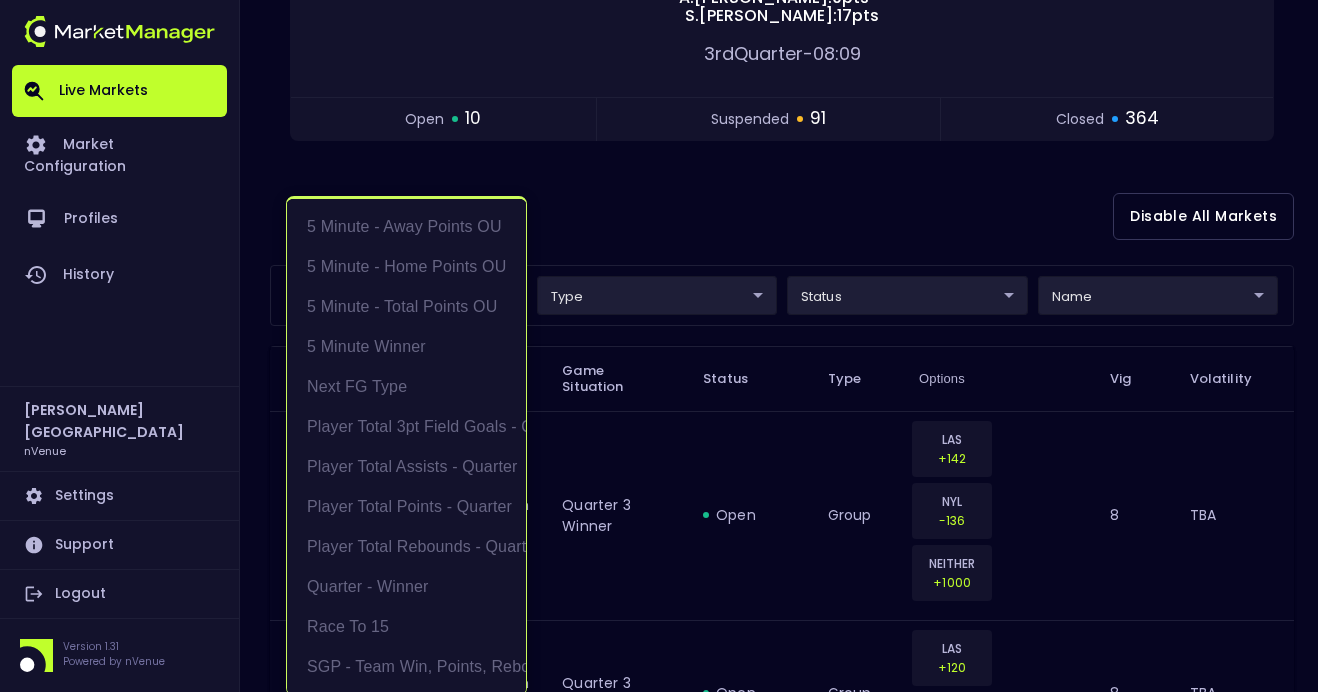 click at bounding box center (659, 346) 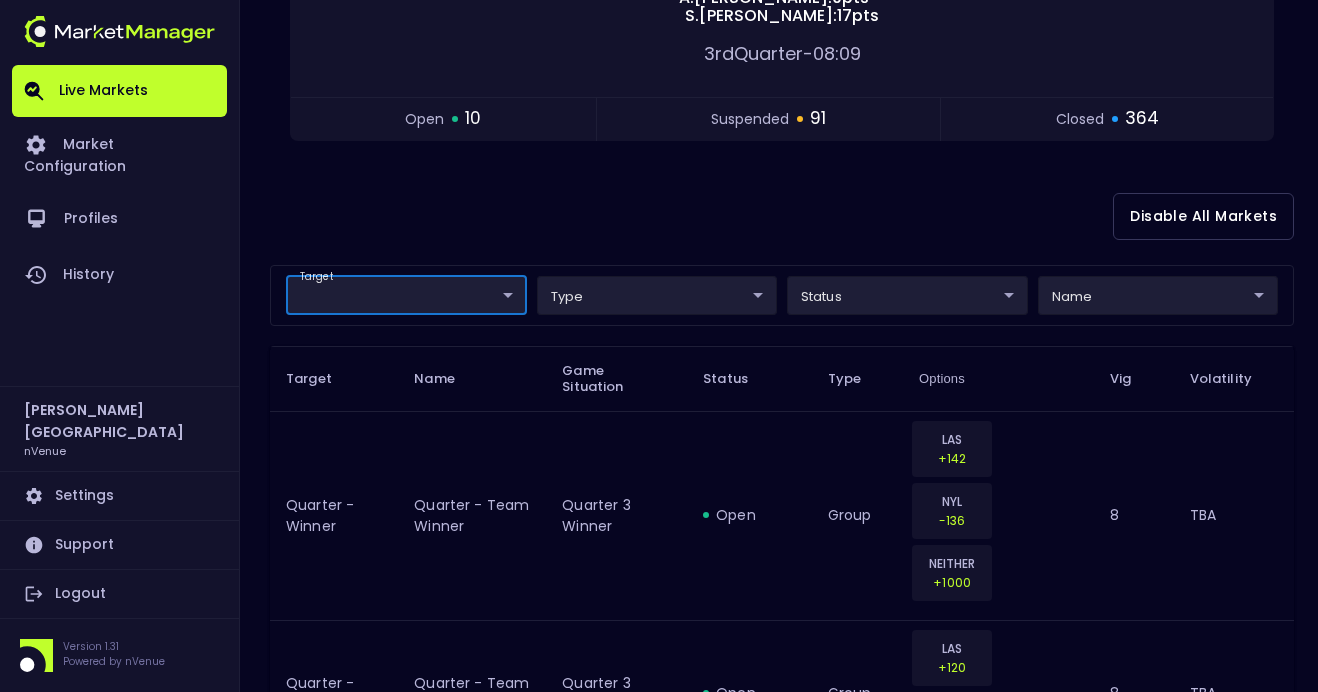 scroll, scrollTop: 0, scrollLeft: 0, axis: both 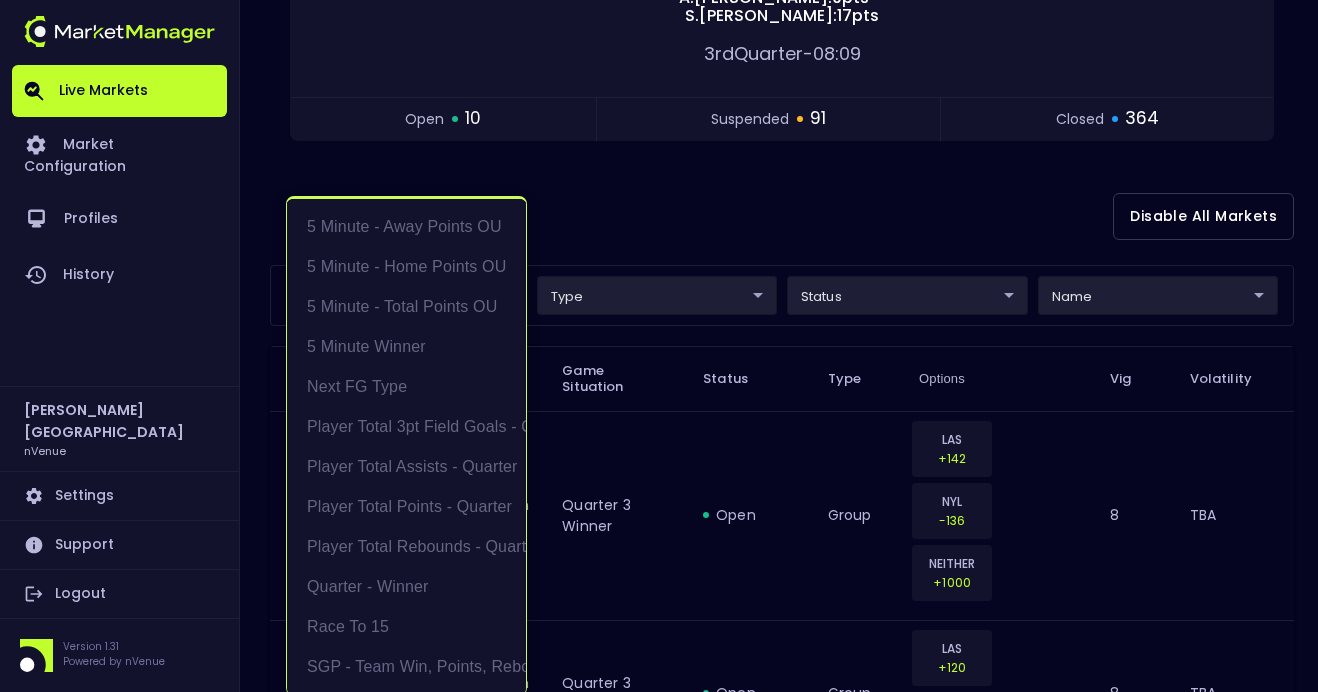 type 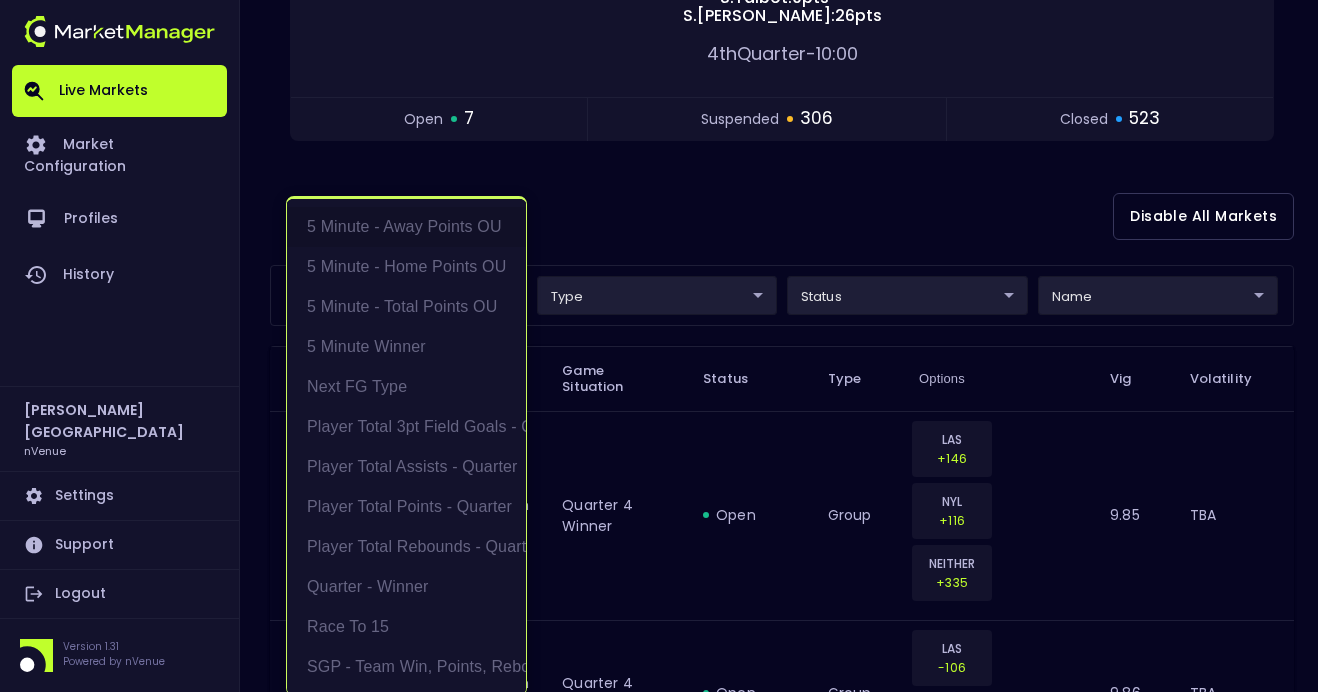 click at bounding box center [659, 346] 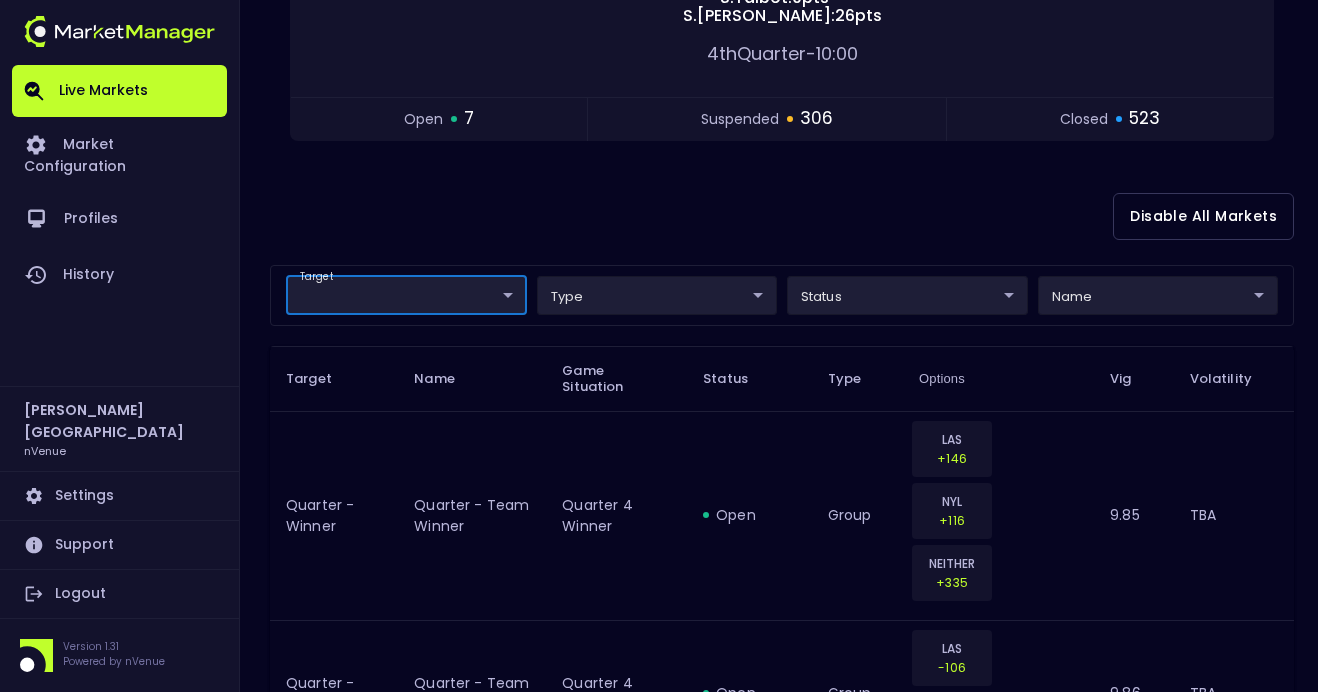 scroll, scrollTop: 0, scrollLeft: 0, axis: both 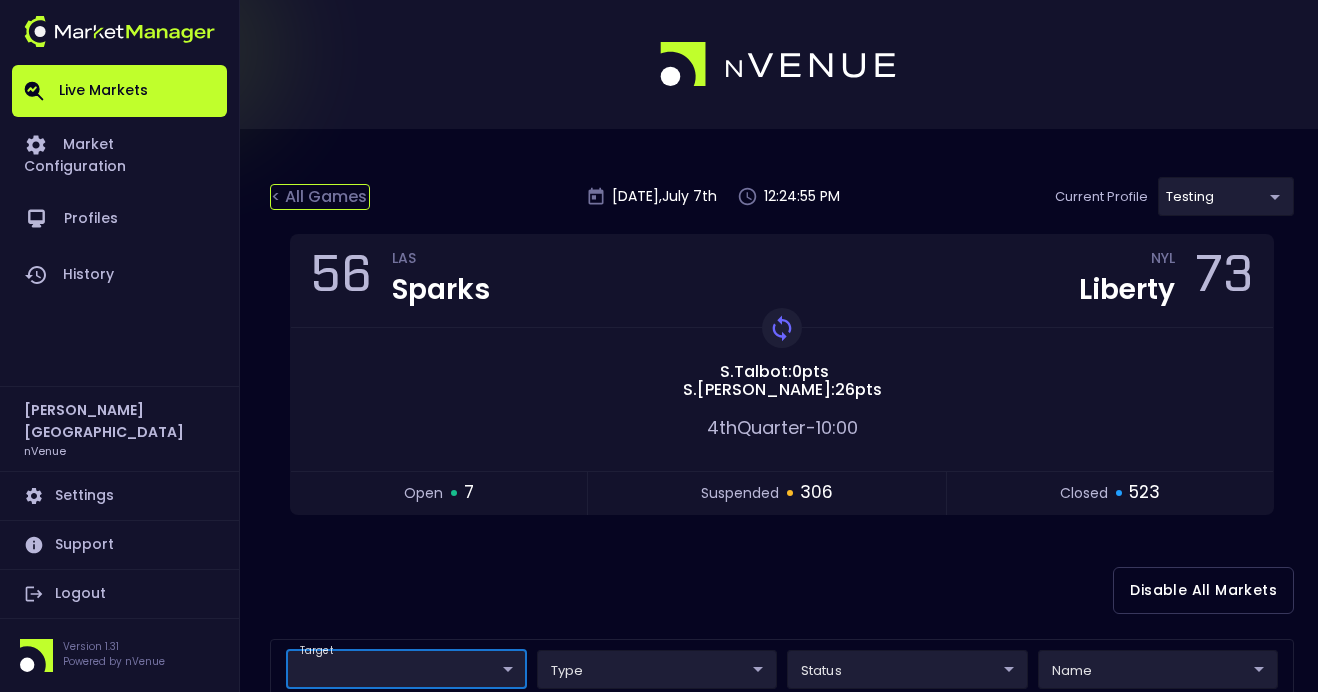click on "< All Games" at bounding box center [320, 197] 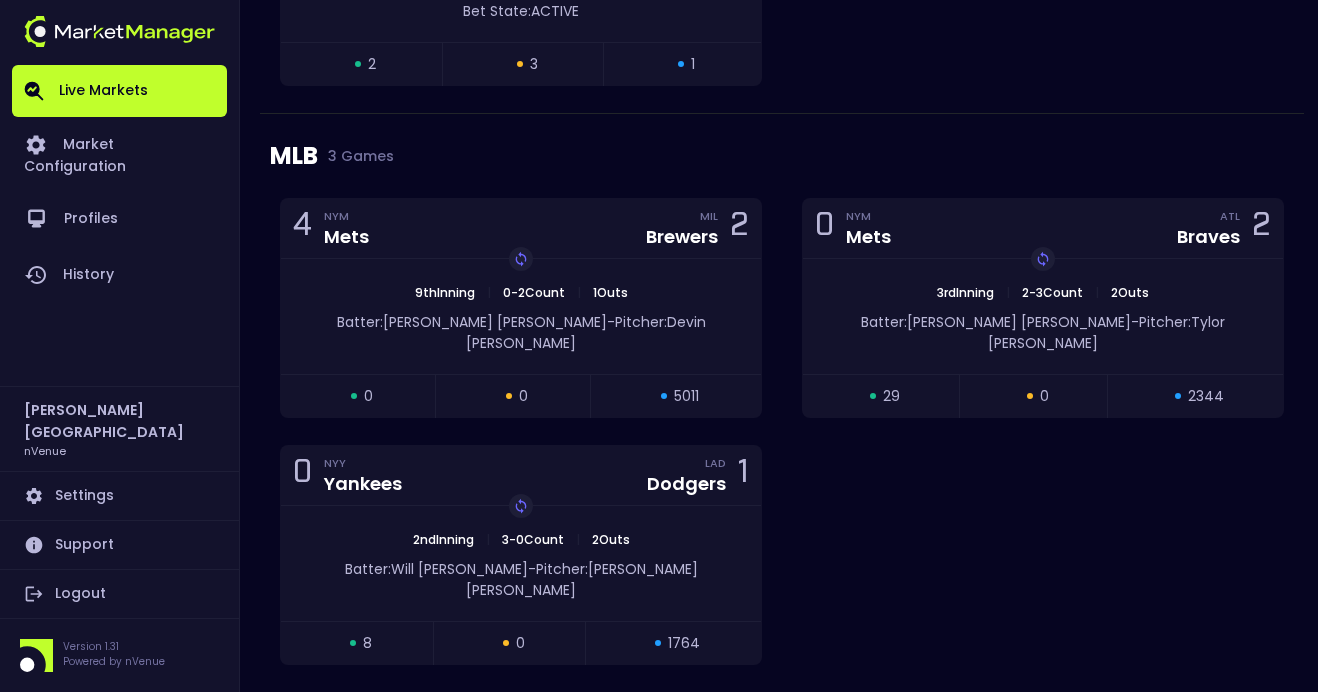 scroll, scrollTop: 2445, scrollLeft: 0, axis: vertical 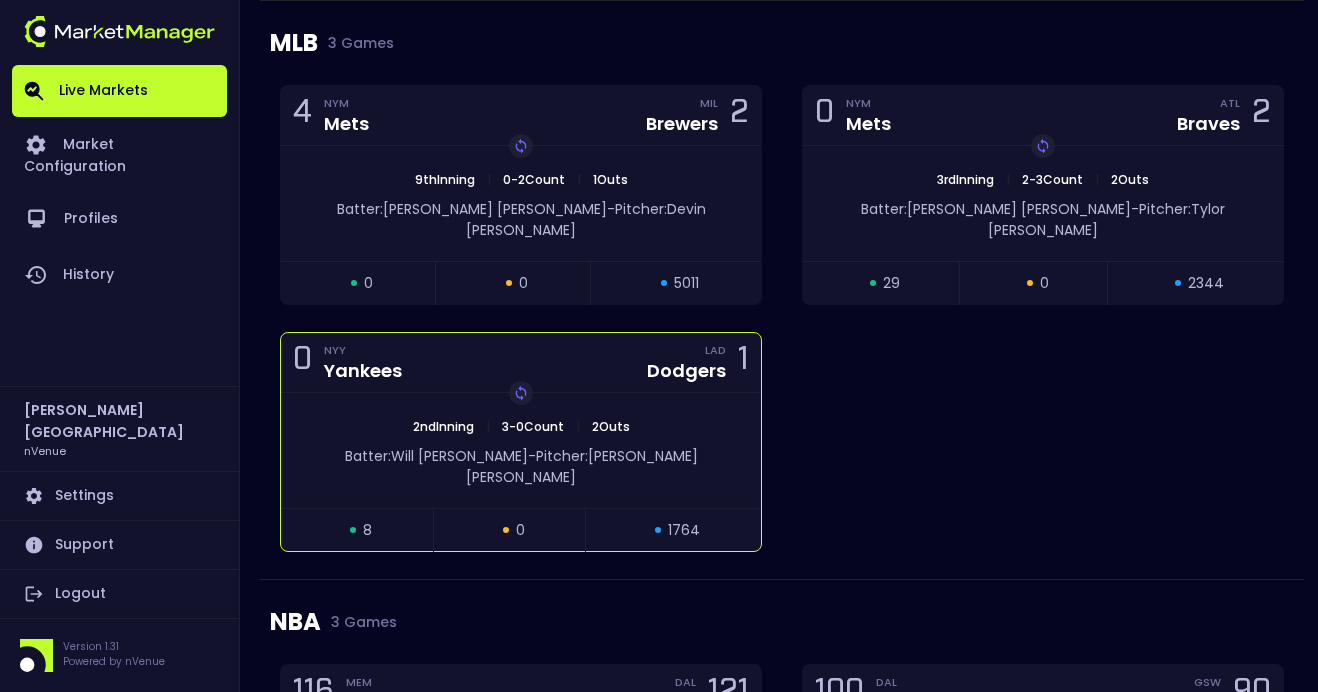 click on "Batter:  Will   Smith  -   Pitcher:  Gerrit   Cole" at bounding box center (521, 467) 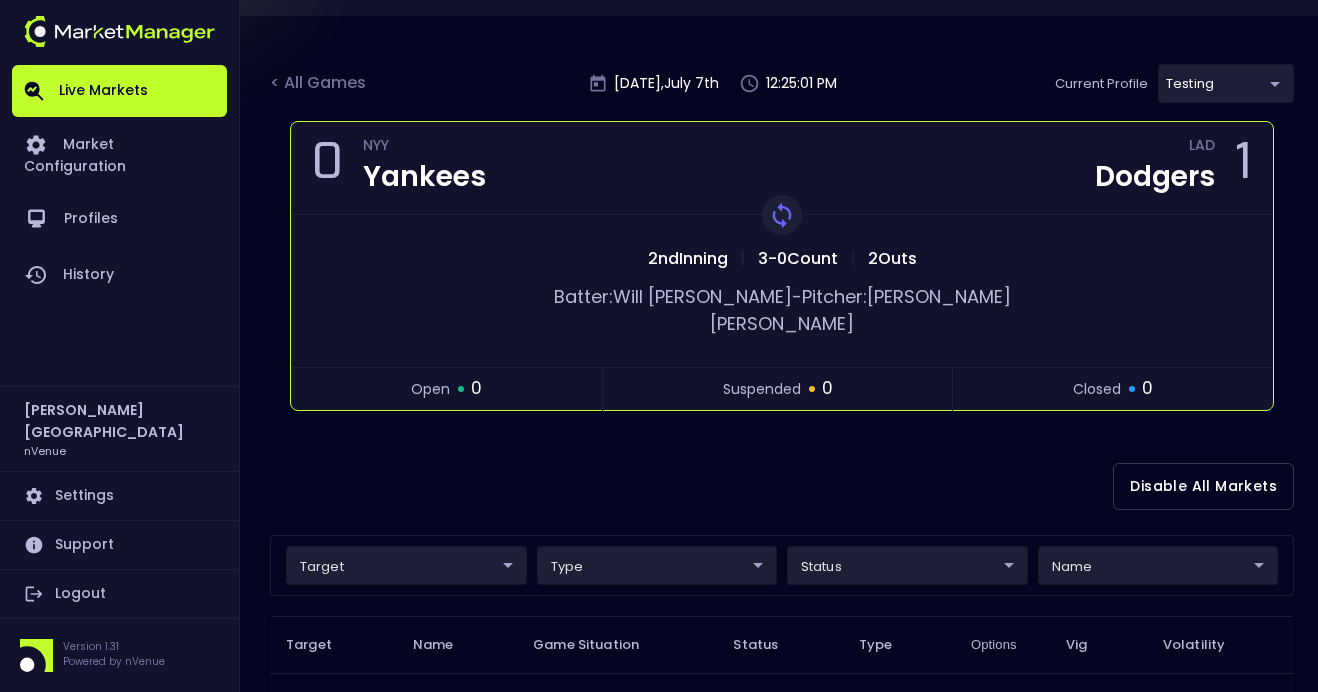 scroll, scrollTop: 211, scrollLeft: 0, axis: vertical 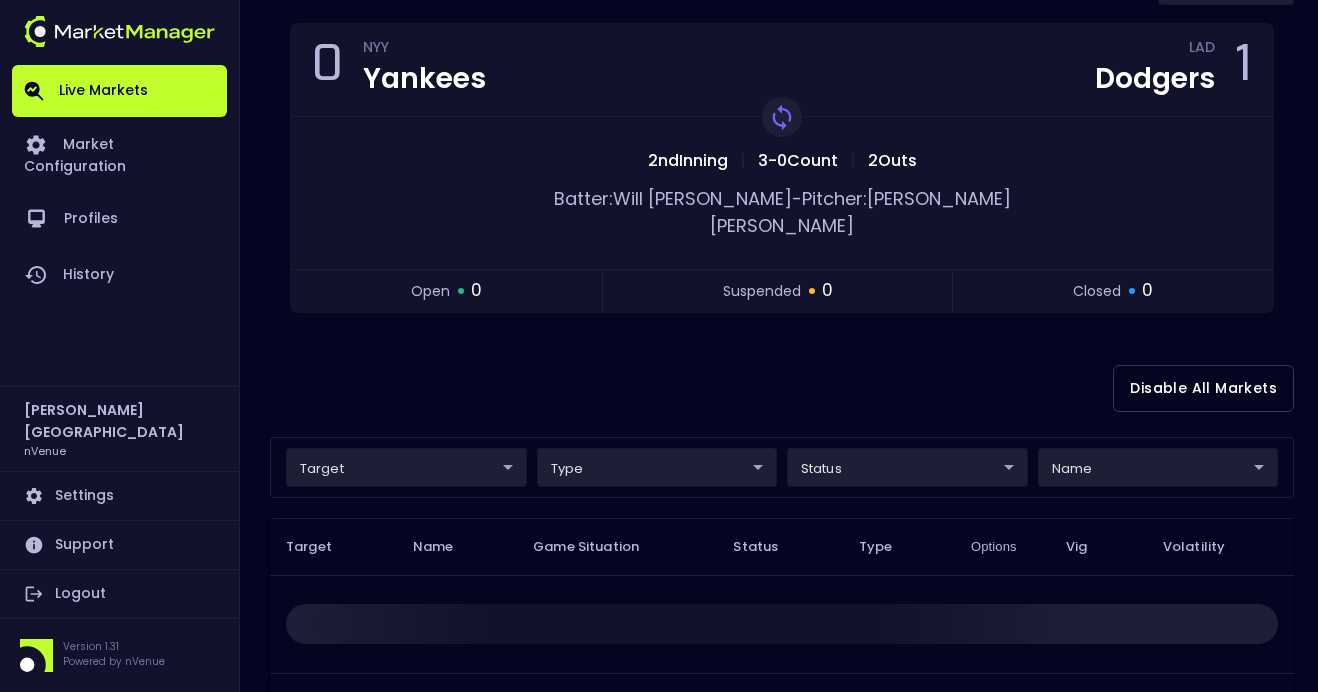 click on "Live Markets Market Configuration Profiles History Derek   Paris nVenue Settings Support Logout   Version 1.31  Powered by nVenue < All Games Monday ,  July   7 th 12:25:01 PM Current Profile testing d66ee90f-df8e-430e-a05c-aaf70ad95ad9 Select Target Market Status Type Vig Volatility Options Close 0 NYY Yankees LAD Dodgers 1 2nd  Inning | 3 - 0  Count | 2  Outs Replay Game Batter:  Will   Smith  -   Pitcher:  Gerrit   Cole open 0 suspended 0 closed 0 Disable All Markets target ​ ​ type ​ ​ status ​ ​ name ​ ​ Target Name Game Situation Status Type Options Vig Volatility Rows per page: 25 25 0–0 of 0" at bounding box center (659, 422) 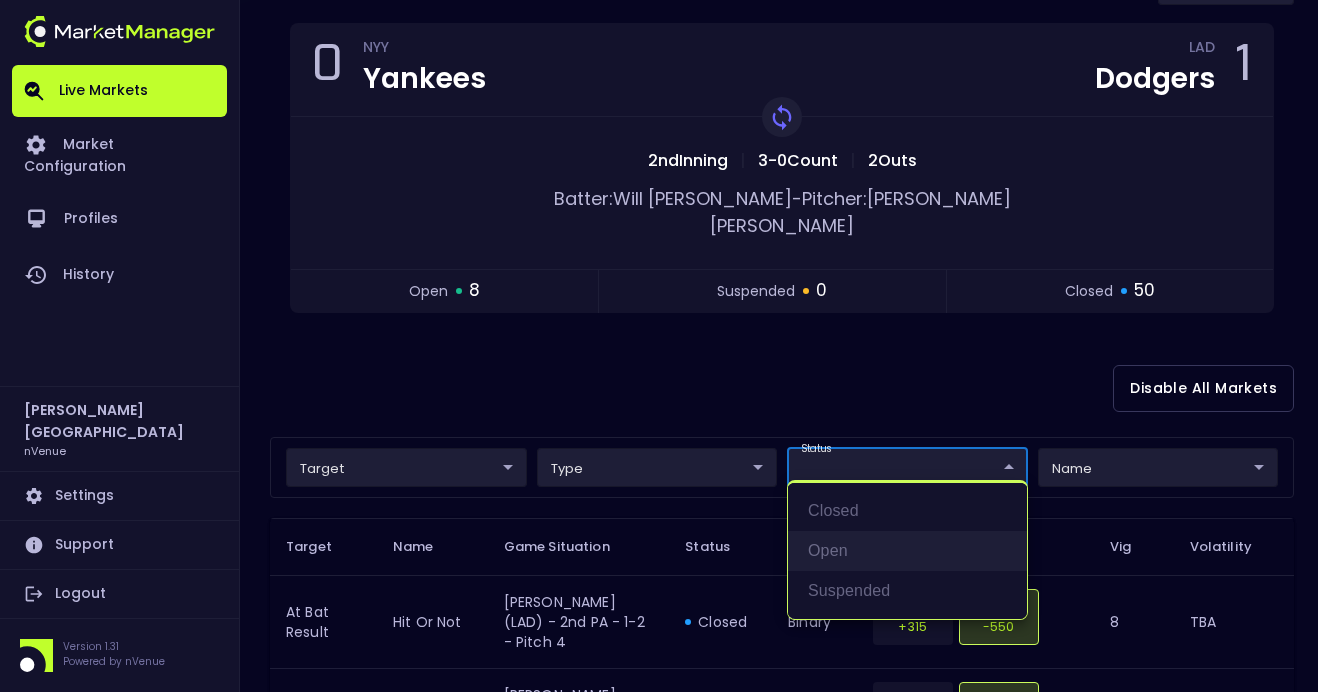 click on "open" at bounding box center [907, 551] 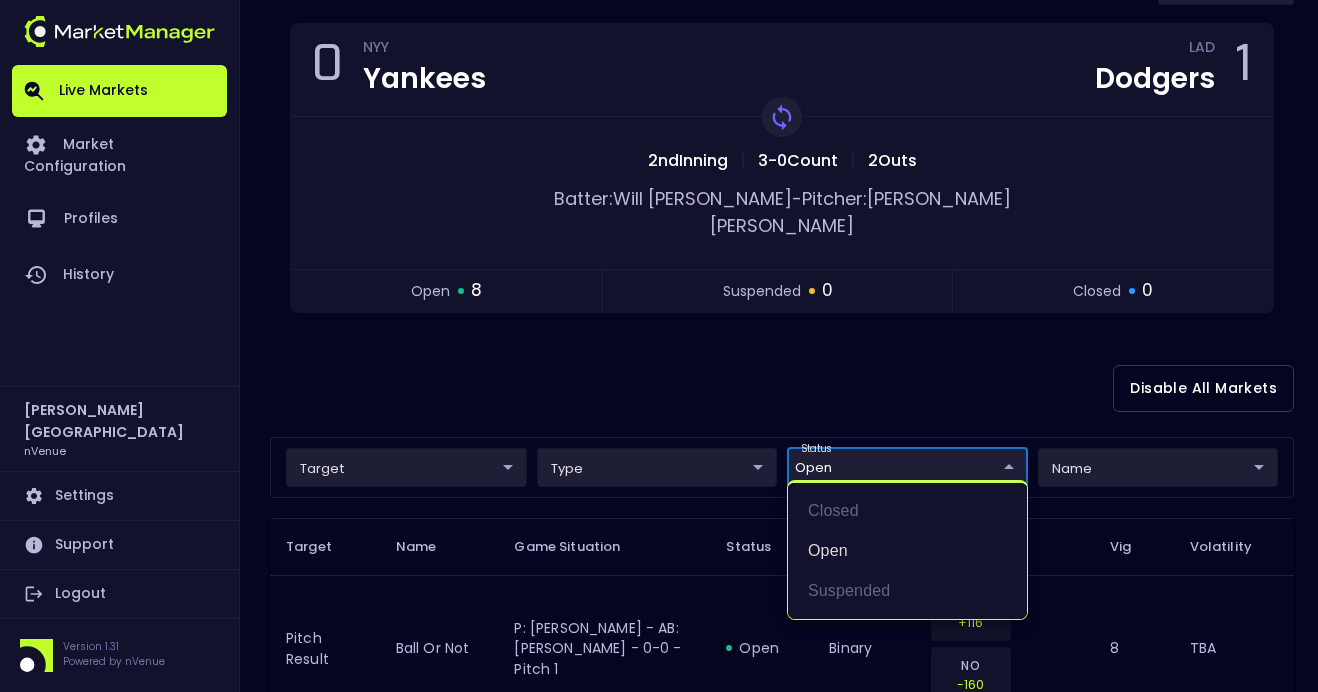 click at bounding box center [659, 346] 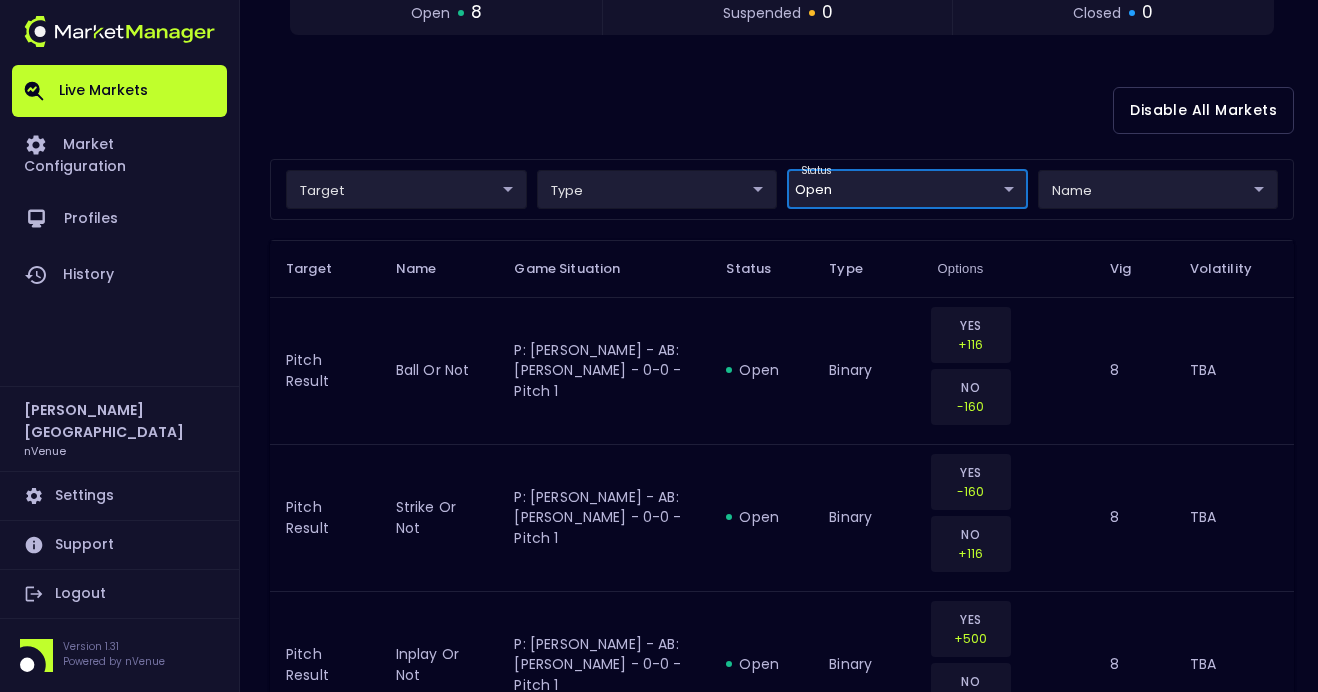 scroll, scrollTop: 490, scrollLeft: 0, axis: vertical 